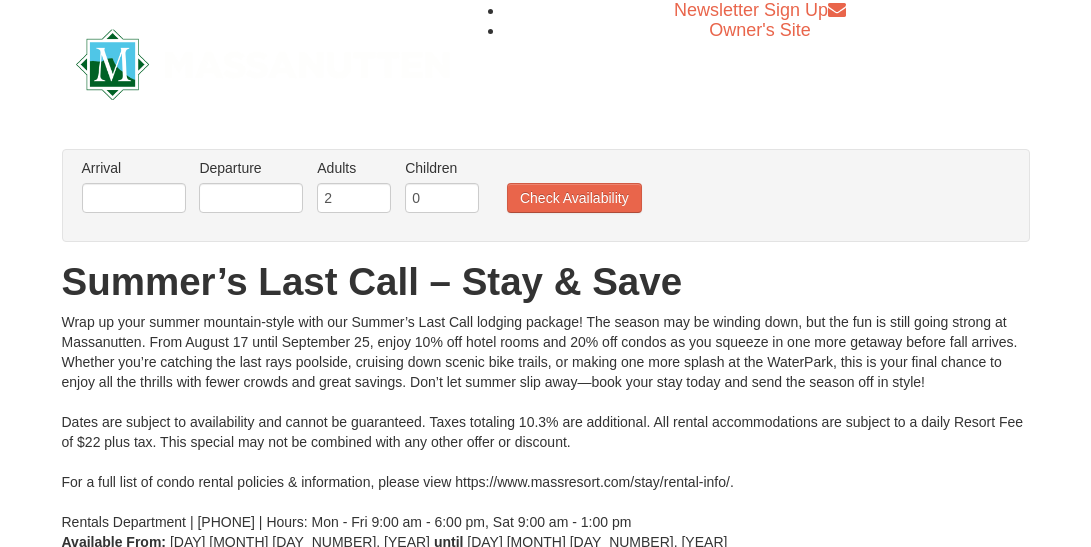scroll, scrollTop: 0, scrollLeft: 0, axis: both 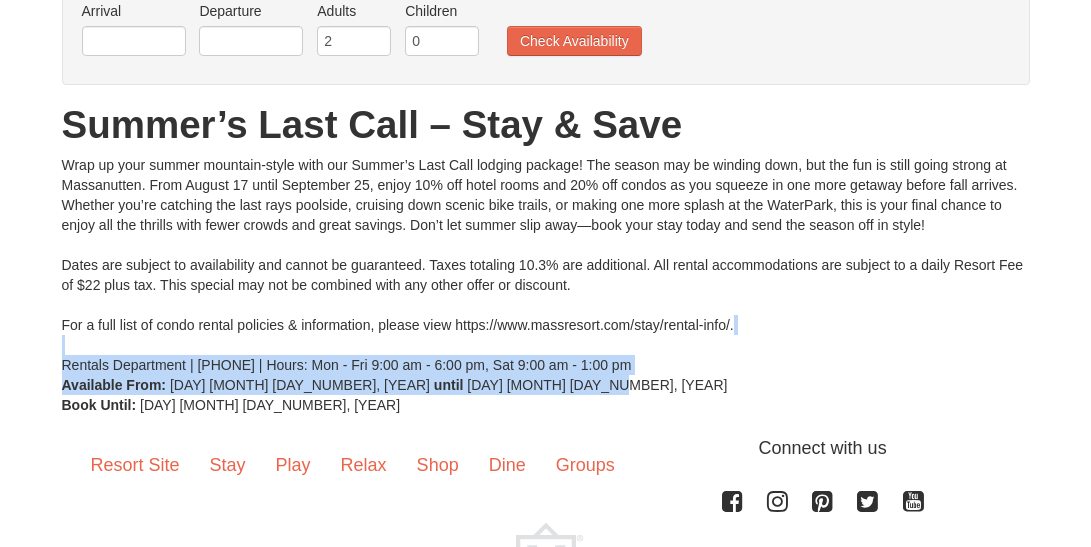 drag, startPoint x: 1089, startPoint y: 338, endPoint x: 1088, endPoint y: 384, distance: 46.010868 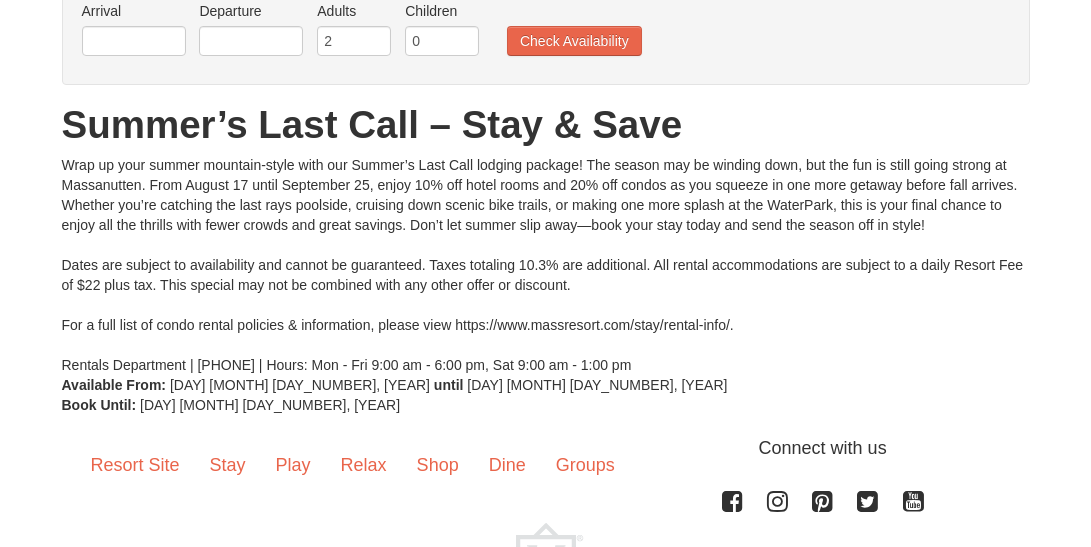 click on "×
From:
To:
Adults:
2
Children:
0
Change
Arrival Please format dates MM/DD/YYYY Please format dates MM/DD/YYYY
Departure Please format dates MM/DD/YYYY Please format dates MM/DD/YYYY
Adults
2 0" at bounding box center [545, 203] 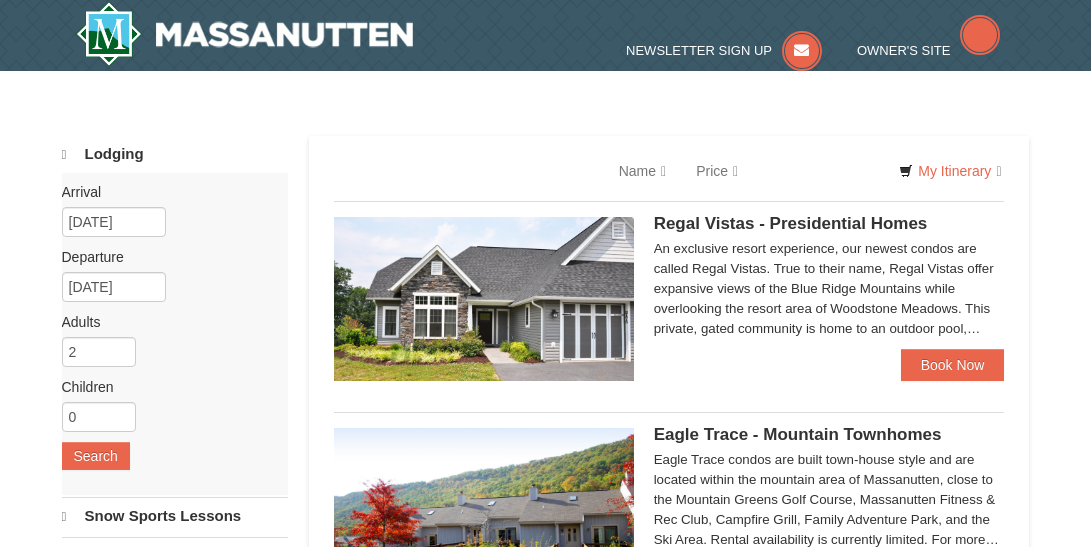 scroll, scrollTop: 0, scrollLeft: 0, axis: both 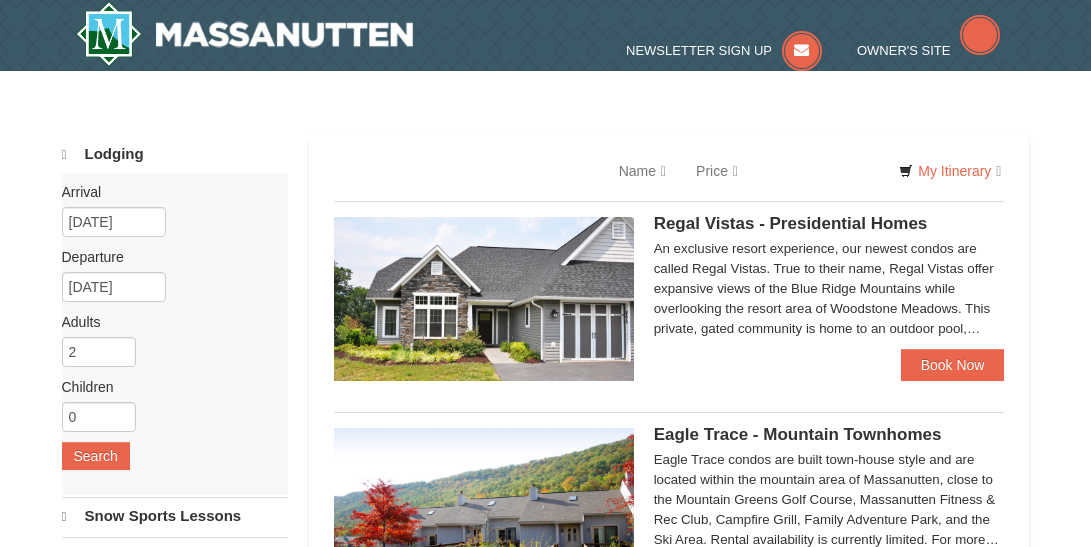 select on "8" 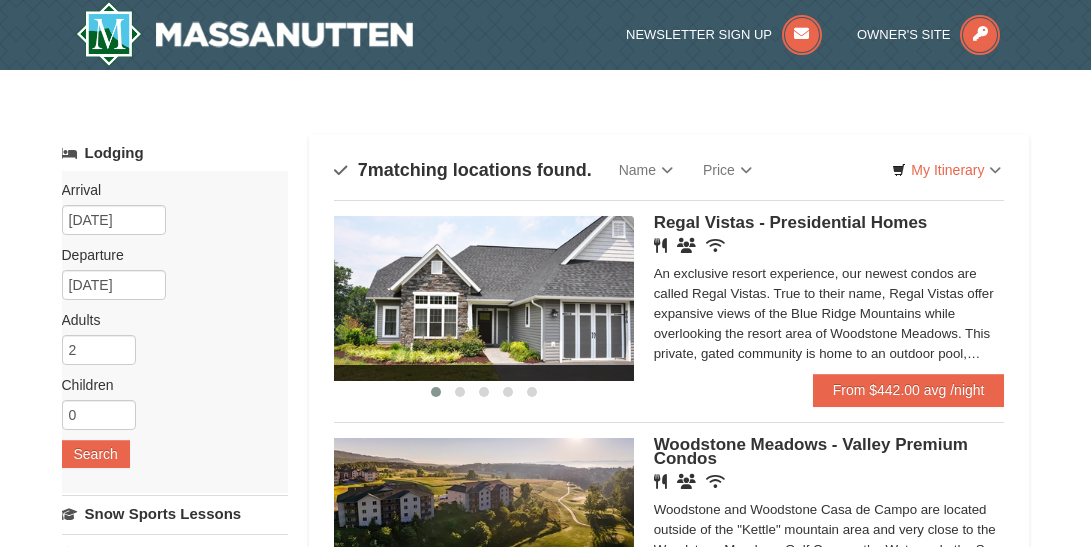 scroll, scrollTop: 0, scrollLeft: 0, axis: both 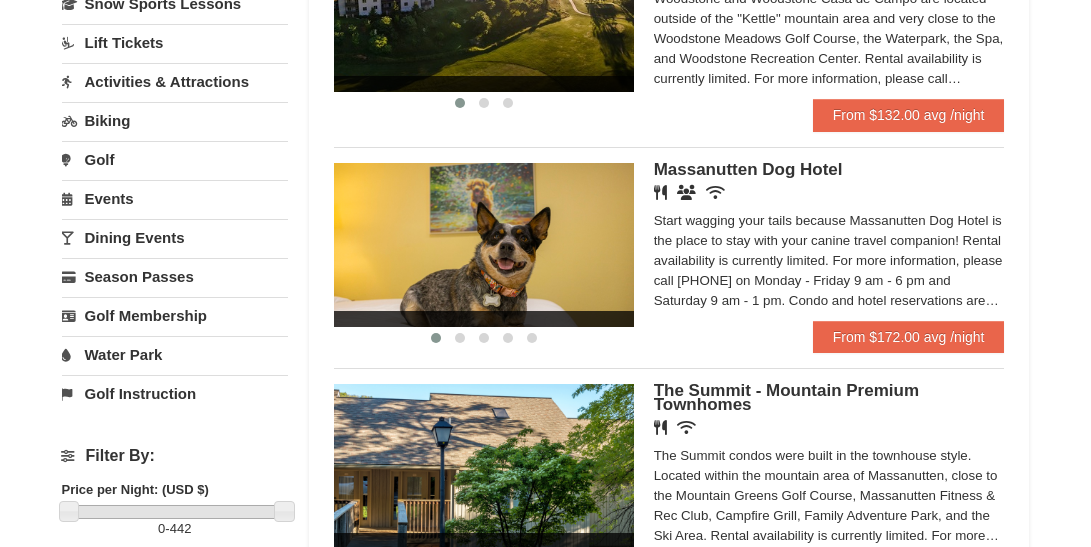 click on "×
Categories
Map
List
Filter
My Itinerary
Questions?  1-540-289-9441
Lodging
Arrival Please format dates MM/DD/YYYY Please format dates MM/DD/YYYY
09/15/2025
Departure Please format dates MM/DD/YYYY Please format dates MM/DD/YYYY
09/18/2025
Adults 2 0 May" at bounding box center [545, 441] 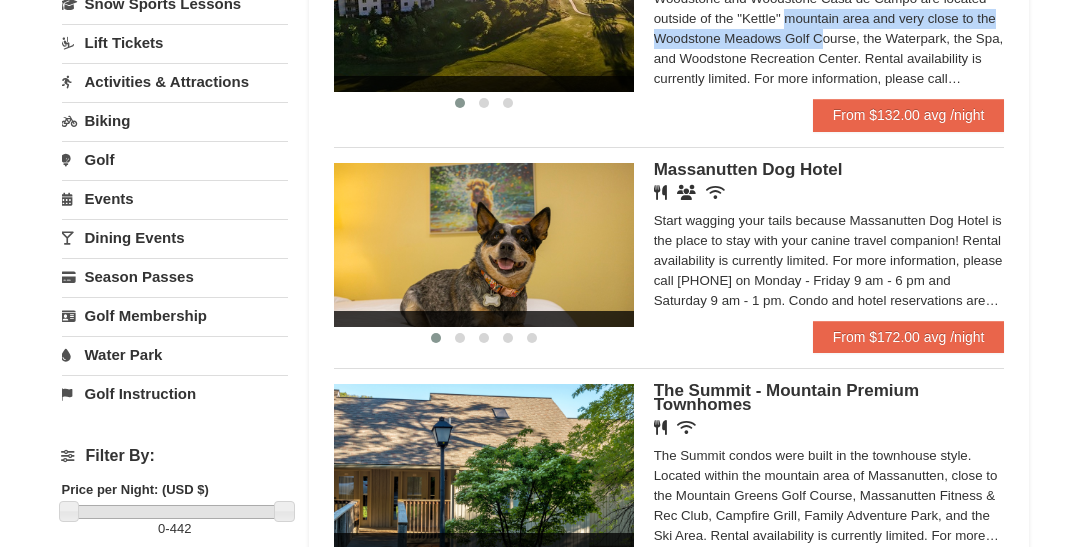 drag, startPoint x: 1087, startPoint y: 164, endPoint x: 1080, endPoint y: 181, distance: 18.384777 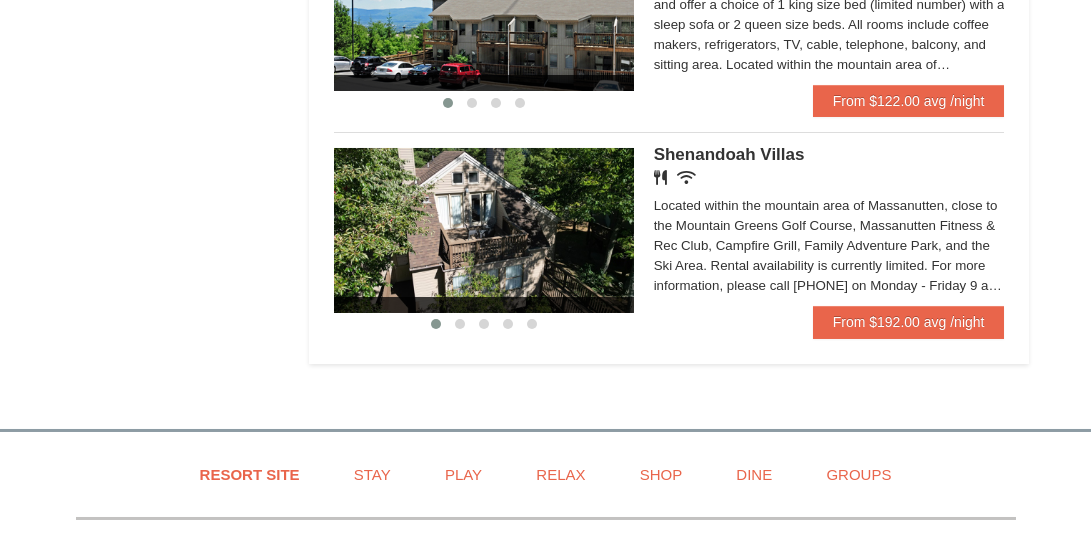 scroll, scrollTop: 1428, scrollLeft: 0, axis: vertical 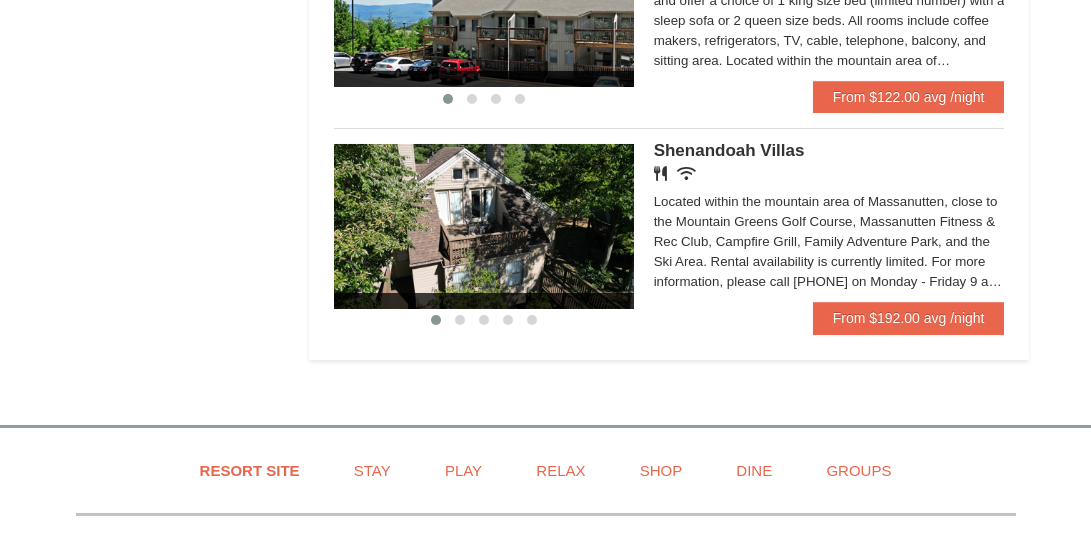 click on "From $132.00 avg /night" at bounding box center (909, -124) 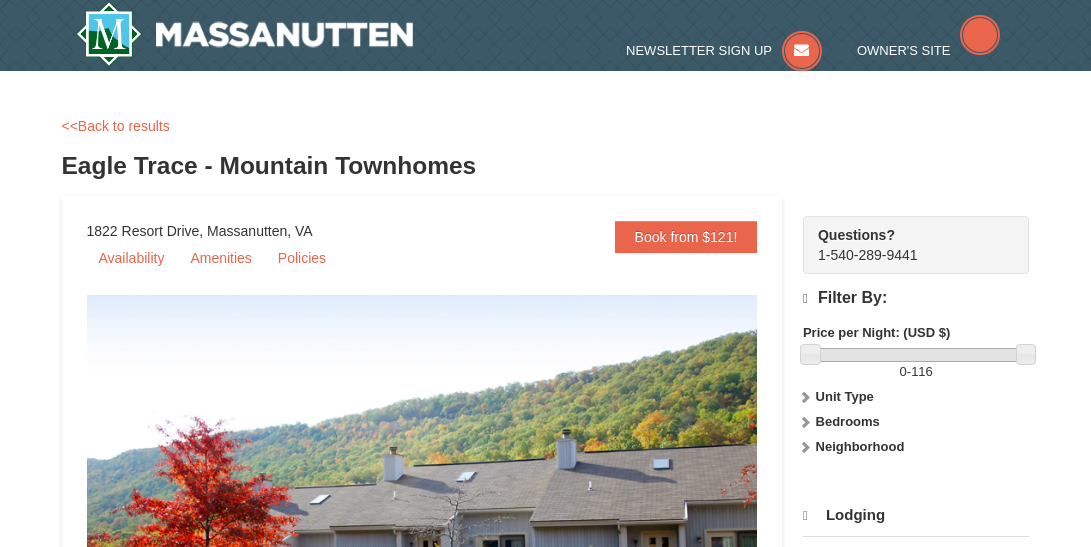 scroll, scrollTop: 0, scrollLeft: 0, axis: both 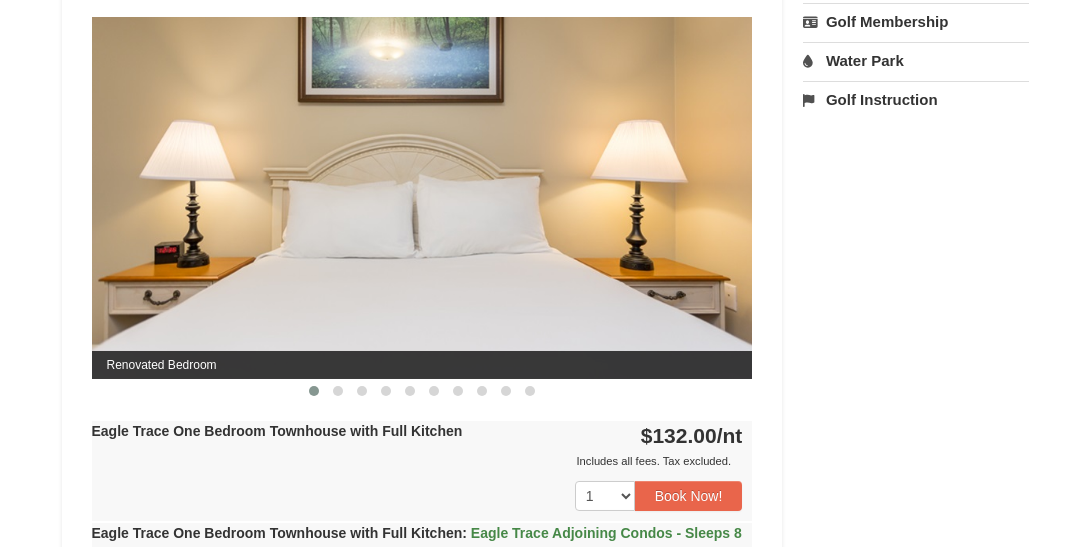 drag, startPoint x: 637, startPoint y: 269, endPoint x: 525, endPoint y: 285, distance: 113.137085 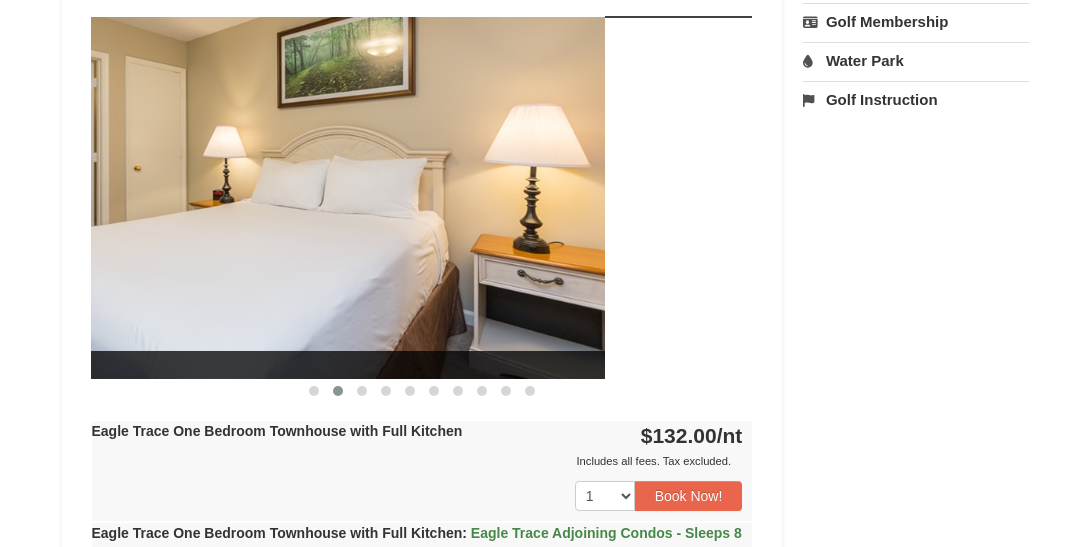 drag, startPoint x: 606, startPoint y: 277, endPoint x: 458, endPoint y: 305, distance: 150.62537 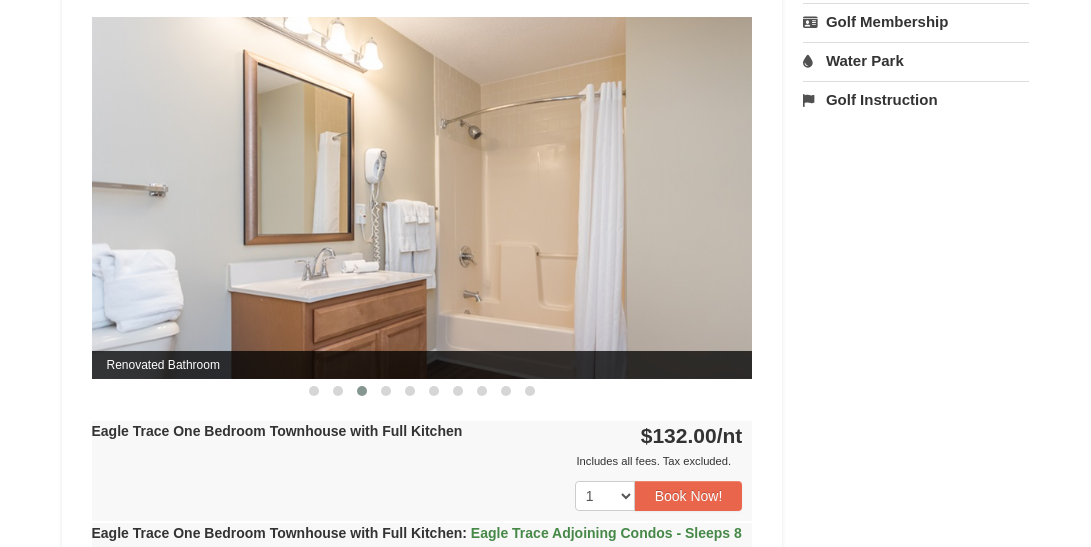 click at bounding box center (422, 198) 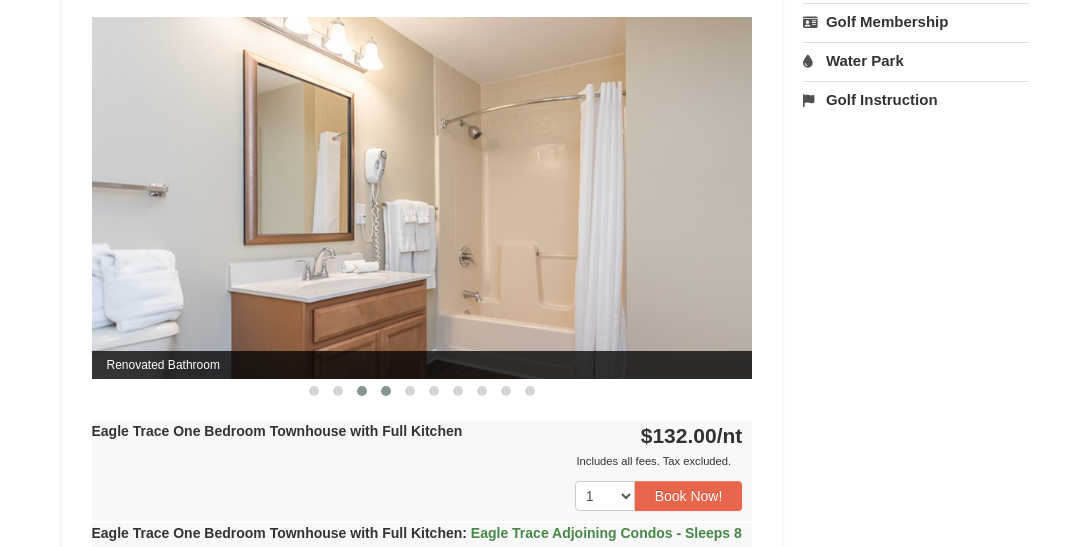 click at bounding box center (386, 391) 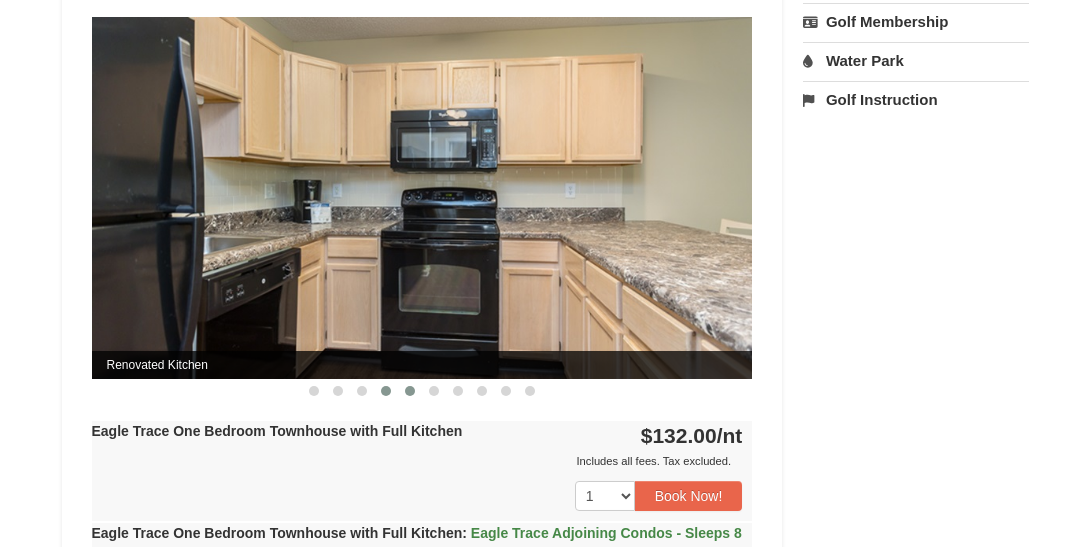 click at bounding box center (410, 391) 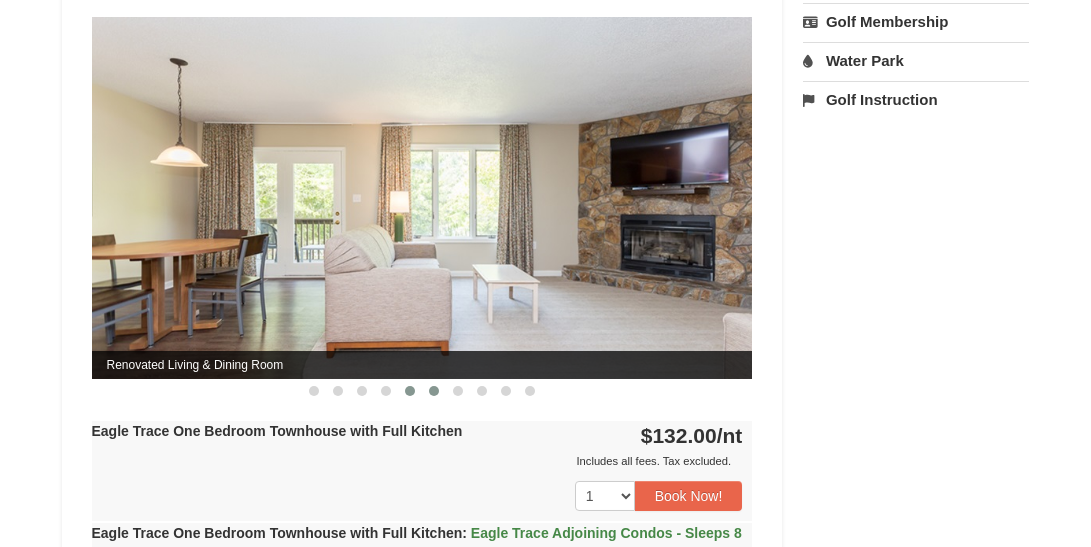click at bounding box center (434, 391) 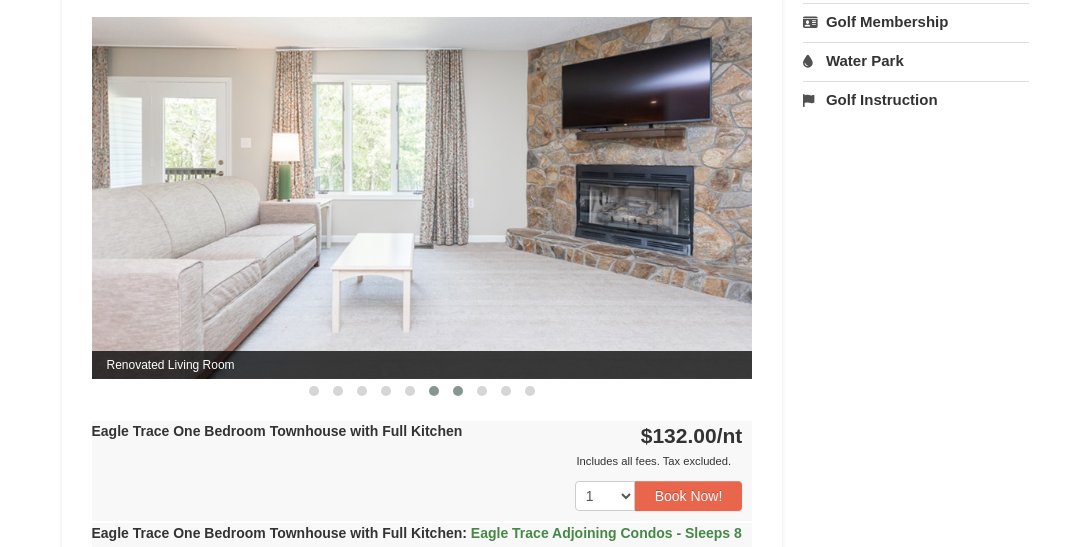 click at bounding box center [458, 391] 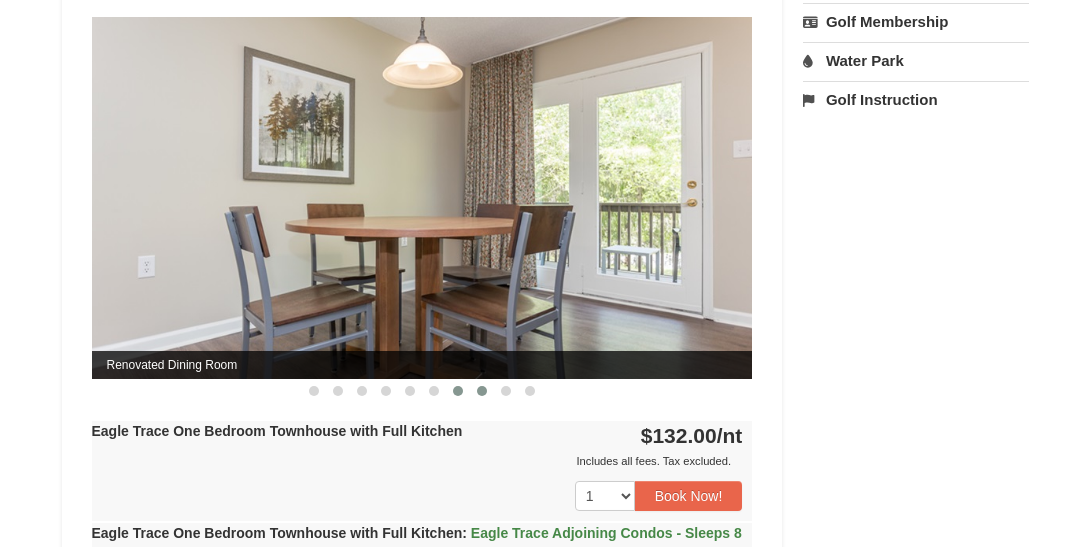 click at bounding box center (482, 391) 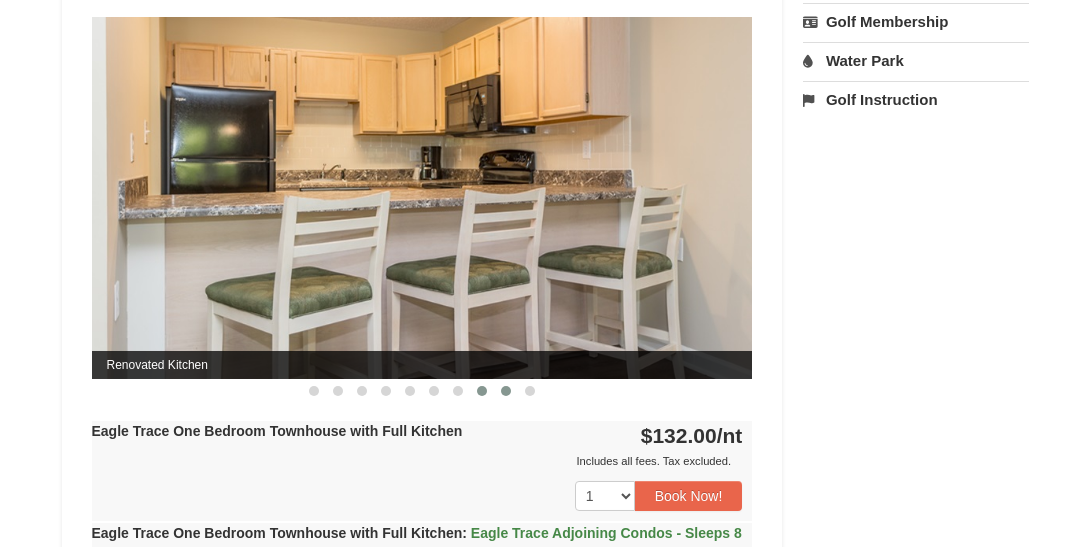 click at bounding box center (506, 391) 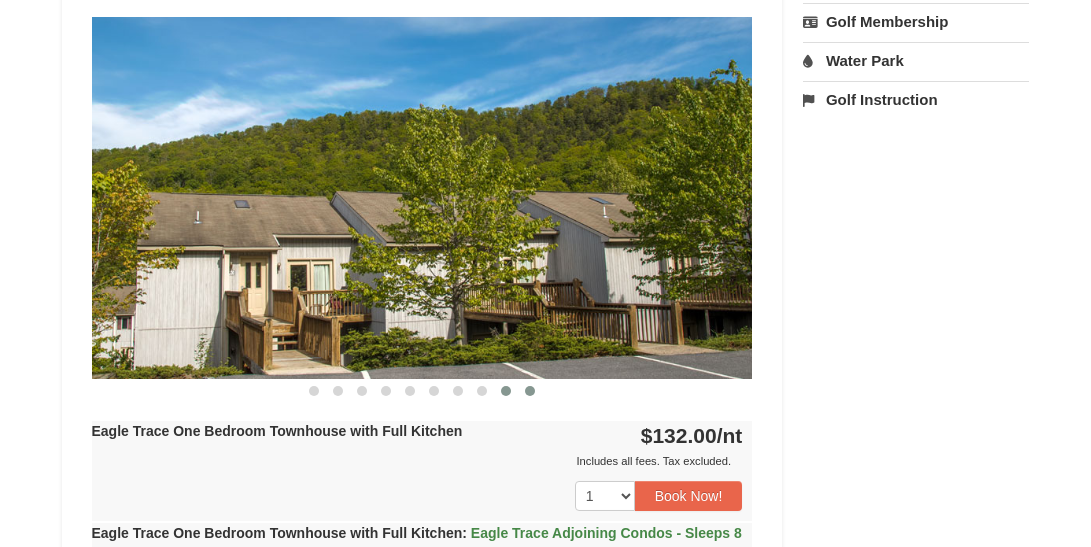 click at bounding box center (530, 391) 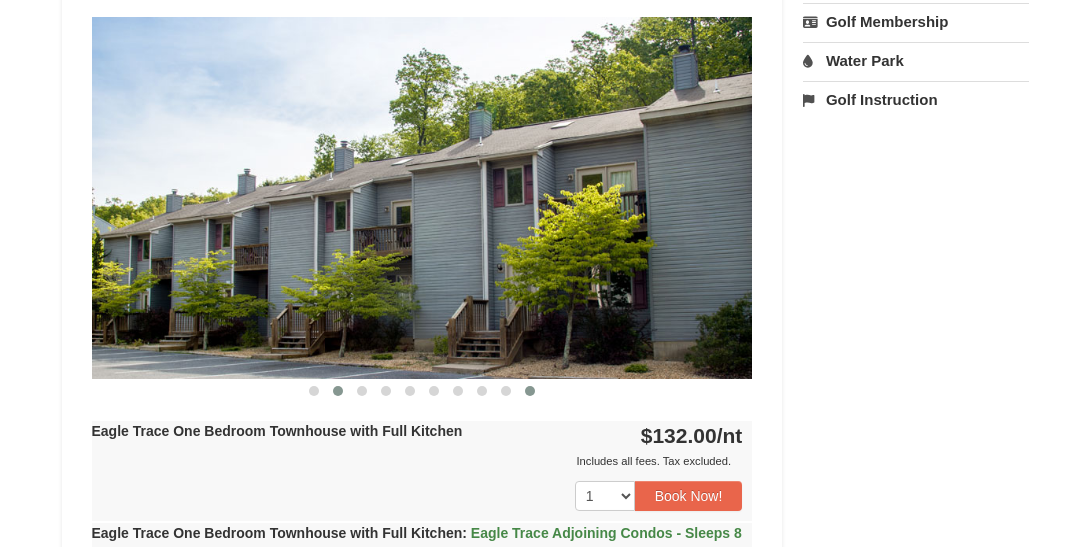 click at bounding box center [338, 391] 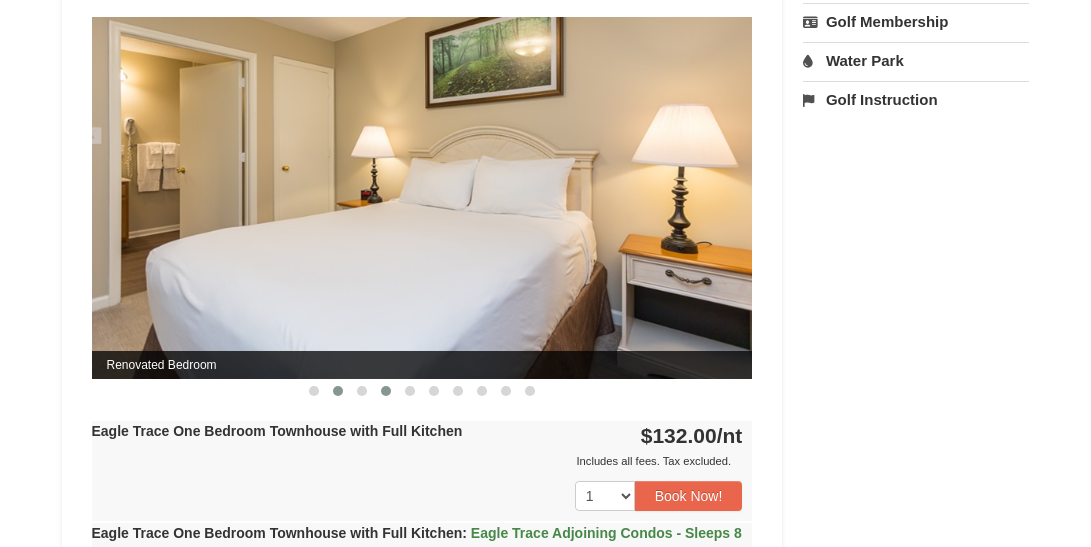 click at bounding box center (386, 391) 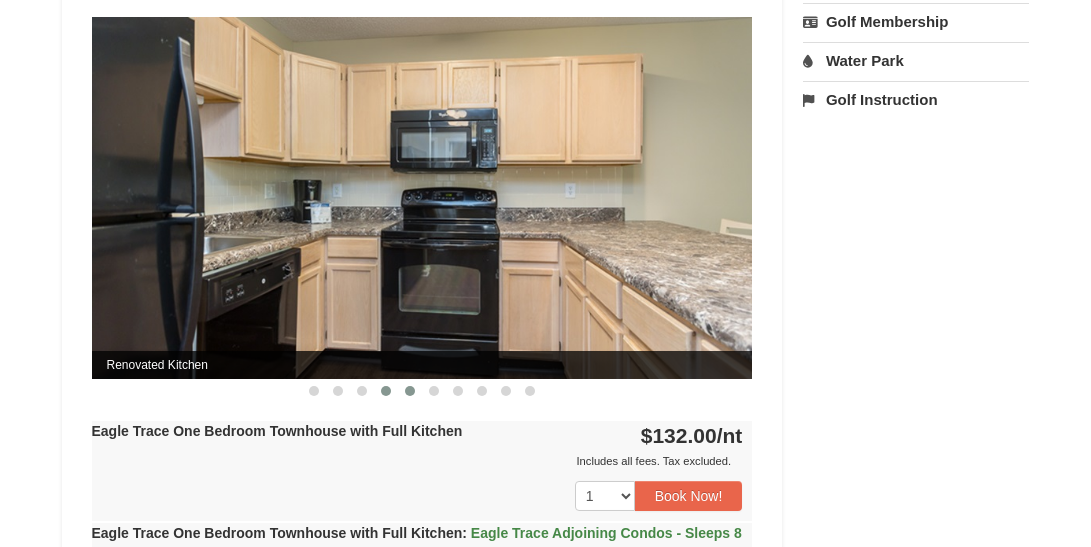 click at bounding box center (410, 391) 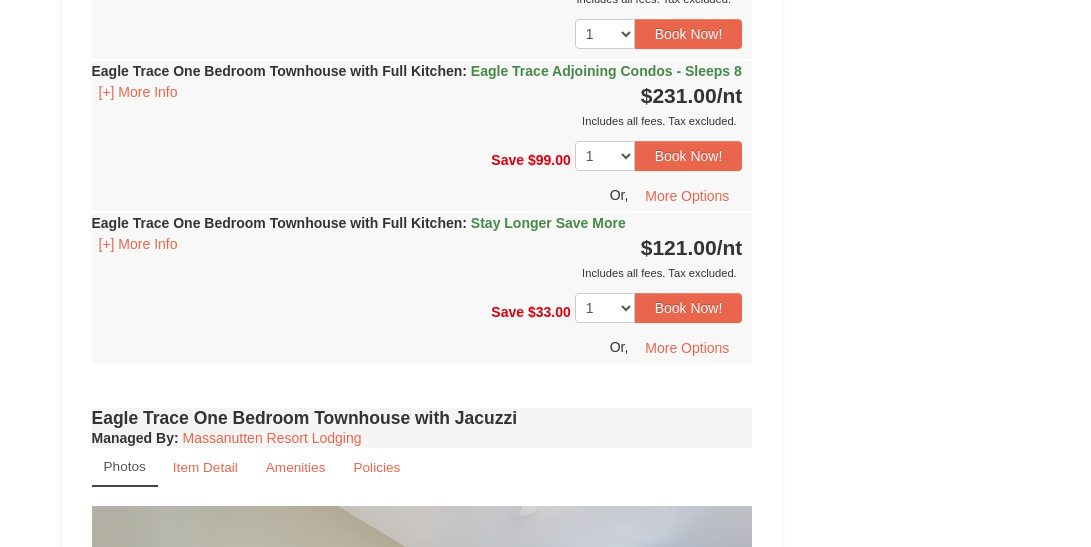 scroll, scrollTop: 994, scrollLeft: 0, axis: vertical 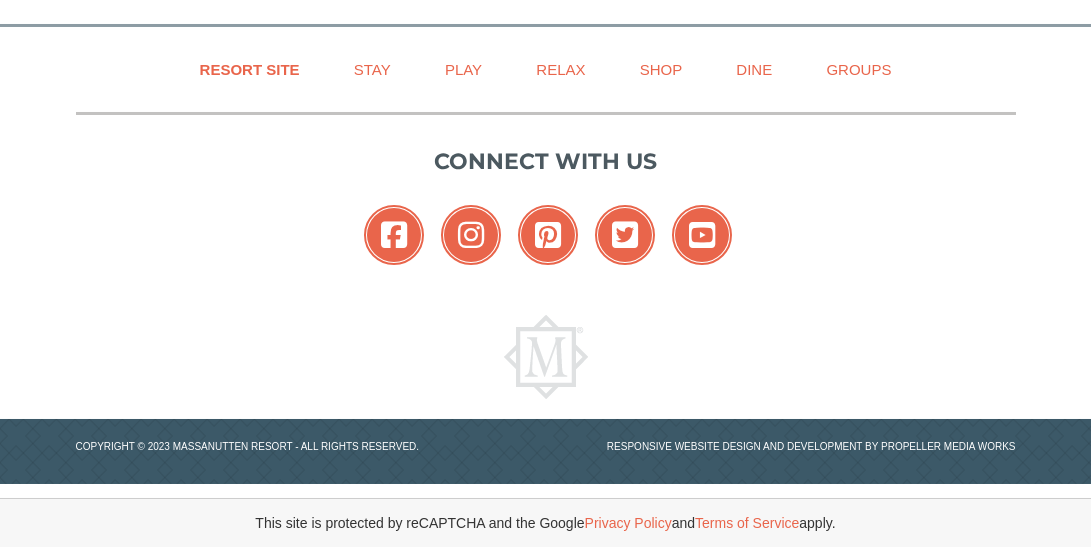 select on "8" 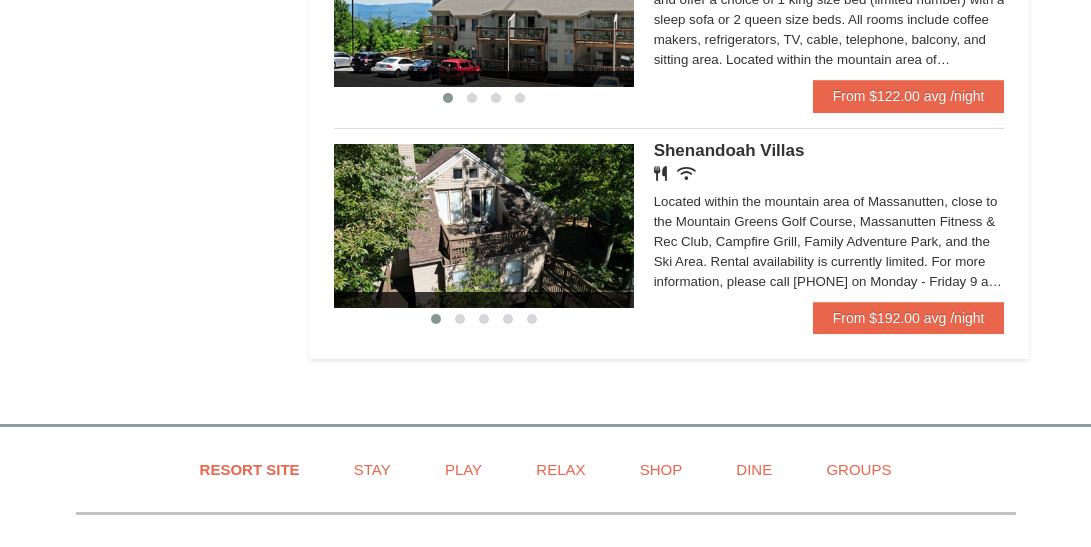 scroll, scrollTop: 1428, scrollLeft: 0, axis: vertical 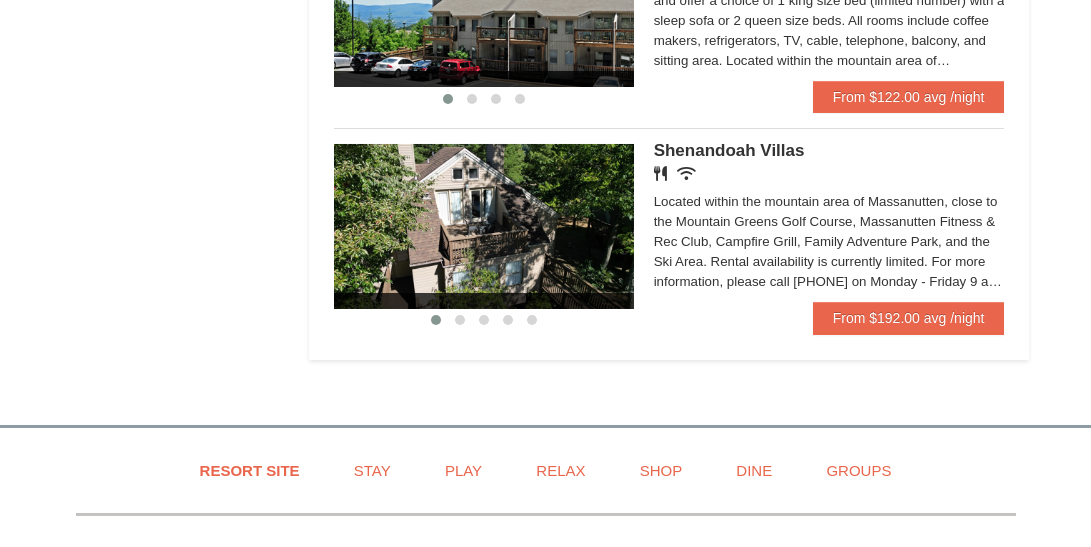 click on "×
Categories
Map
List
Filter
My Itinerary
Questions?  [PHONE]
Lodging
Arrival Please format dates MM/DD/YYYY Please format dates MM/DD/YYYY
[DATE]
Departure Please format dates MM/DD/YYYY Please format dates MM/DD/YYYY
[DATE]
Adults 2 0 May" at bounding box center [545, -477] 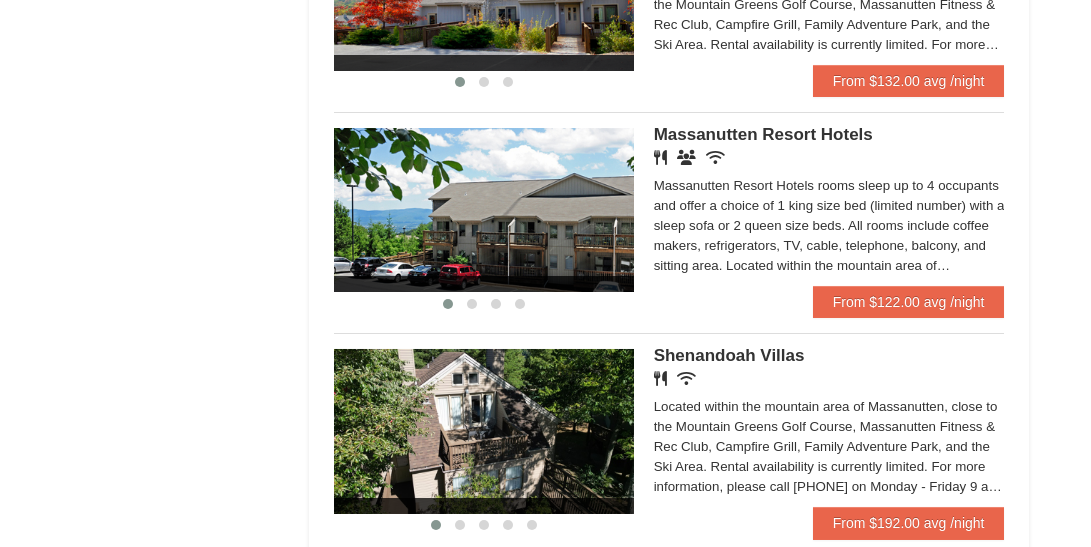 scroll, scrollTop: 1208, scrollLeft: 0, axis: vertical 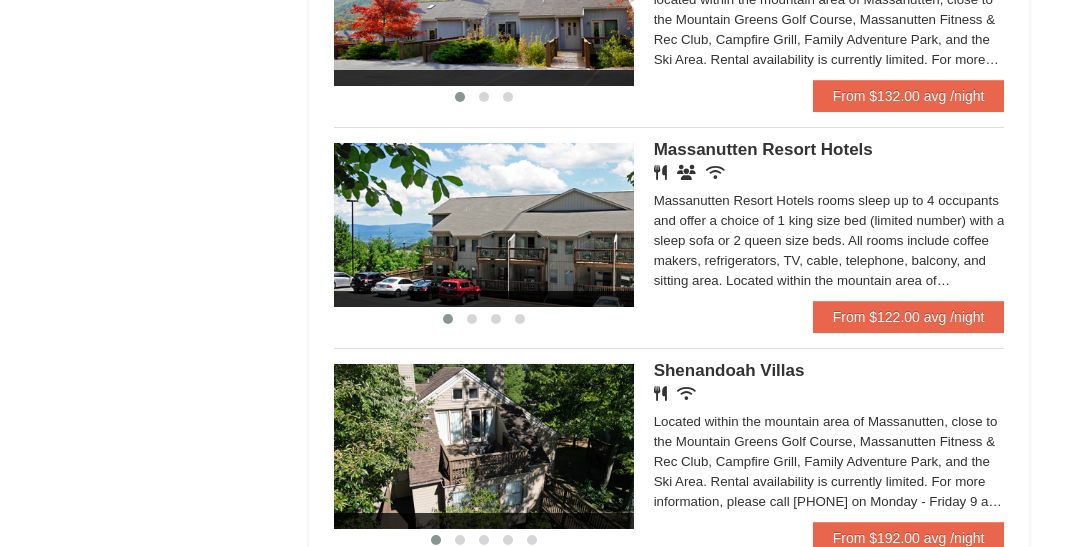 click on "The Summit - Mountain Premium Townhomes" at bounding box center (829, -300) 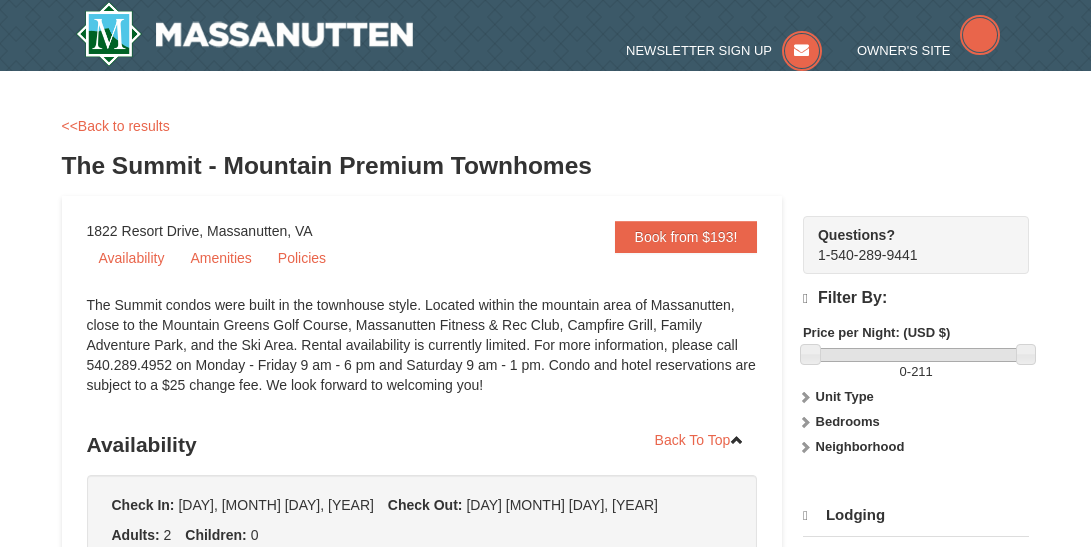 scroll, scrollTop: 0, scrollLeft: 0, axis: both 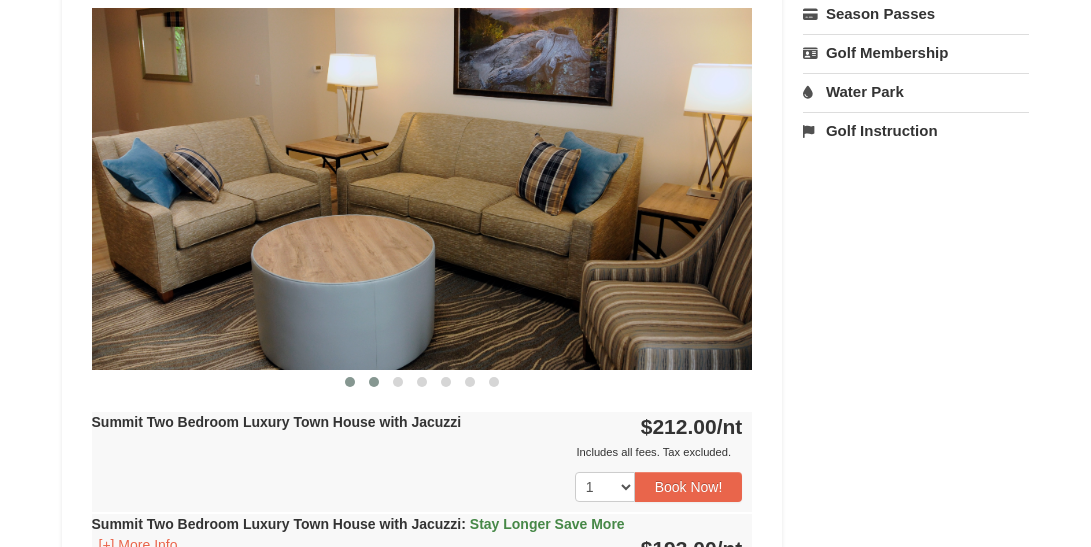 click at bounding box center [374, 382] 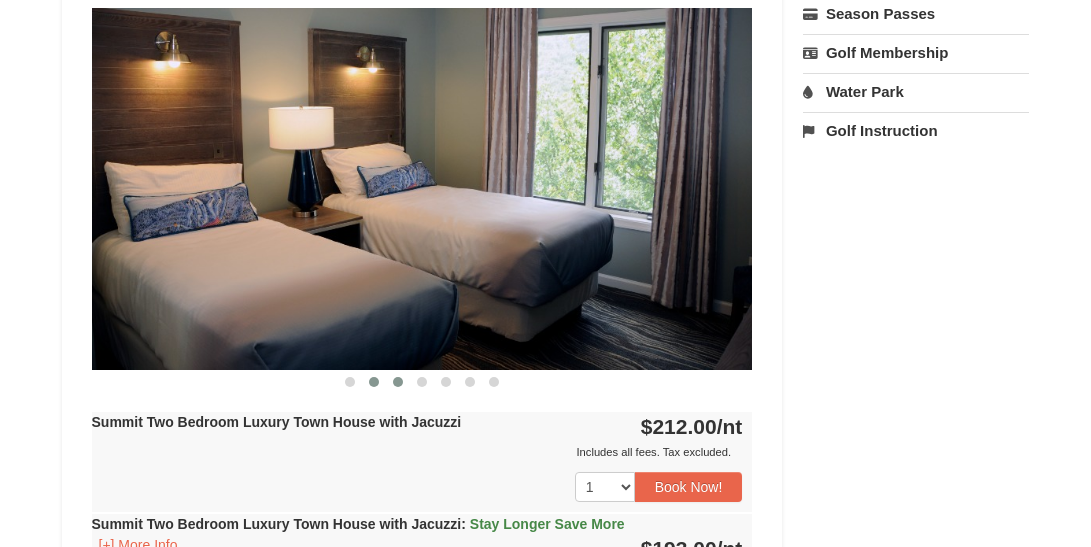 click at bounding box center (398, 382) 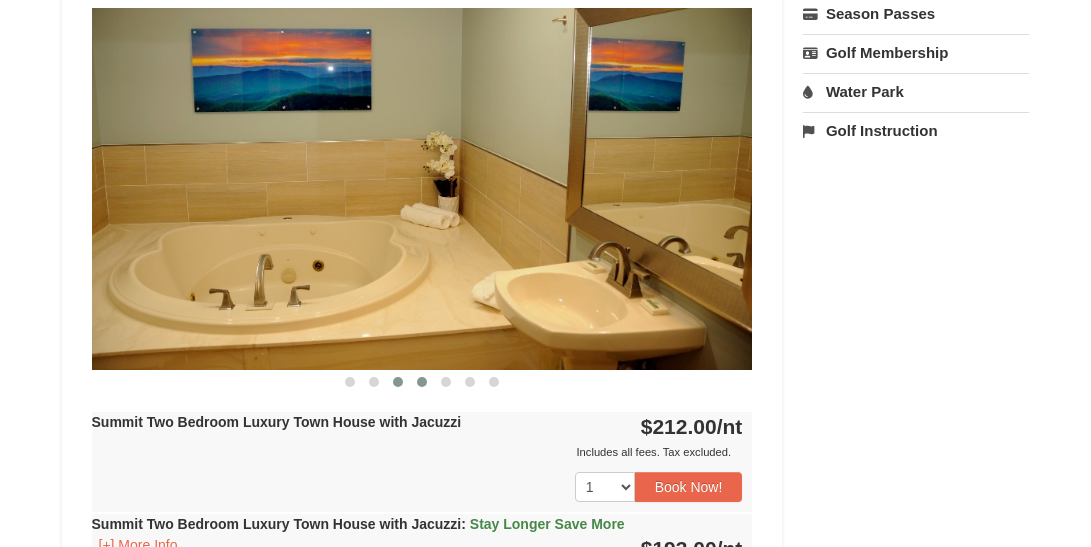 click at bounding box center [422, 382] 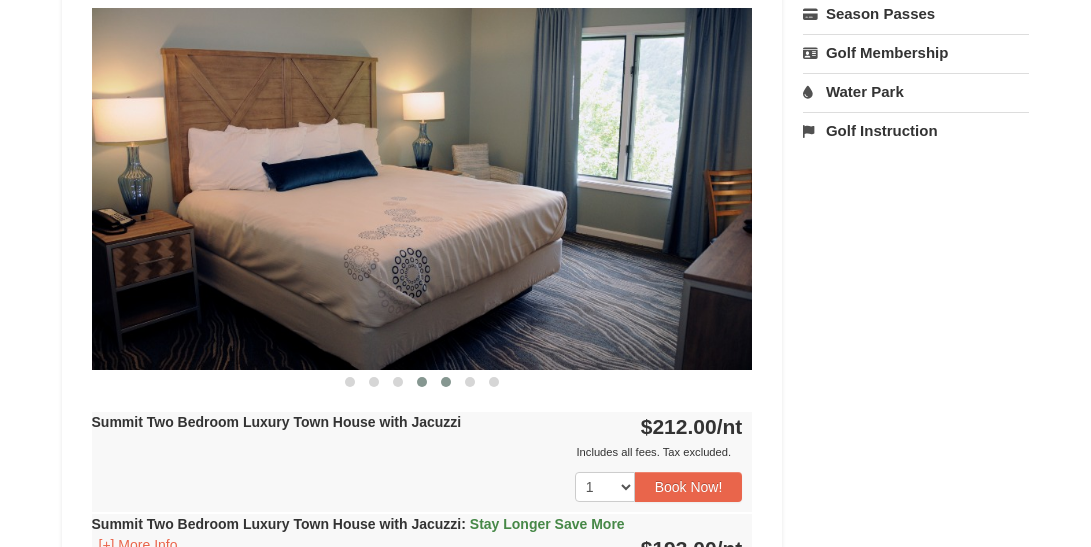 click at bounding box center (446, 382) 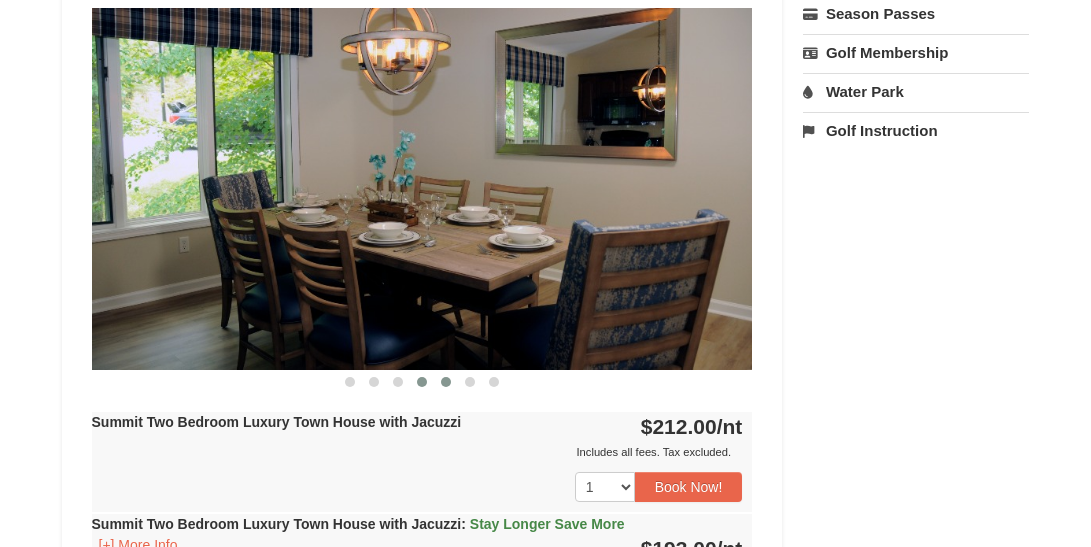 click at bounding box center [422, 382] 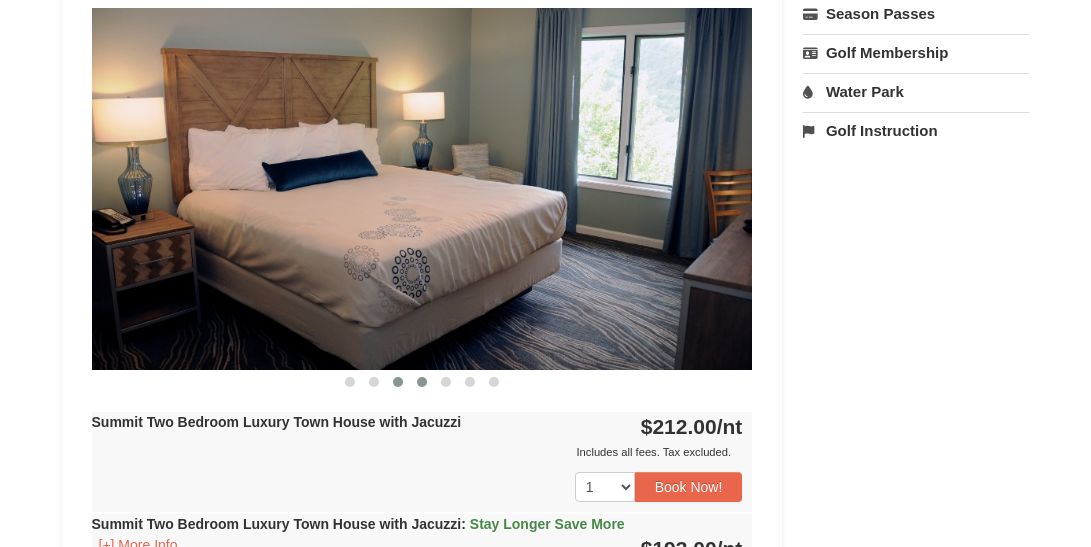 click at bounding box center (398, 382) 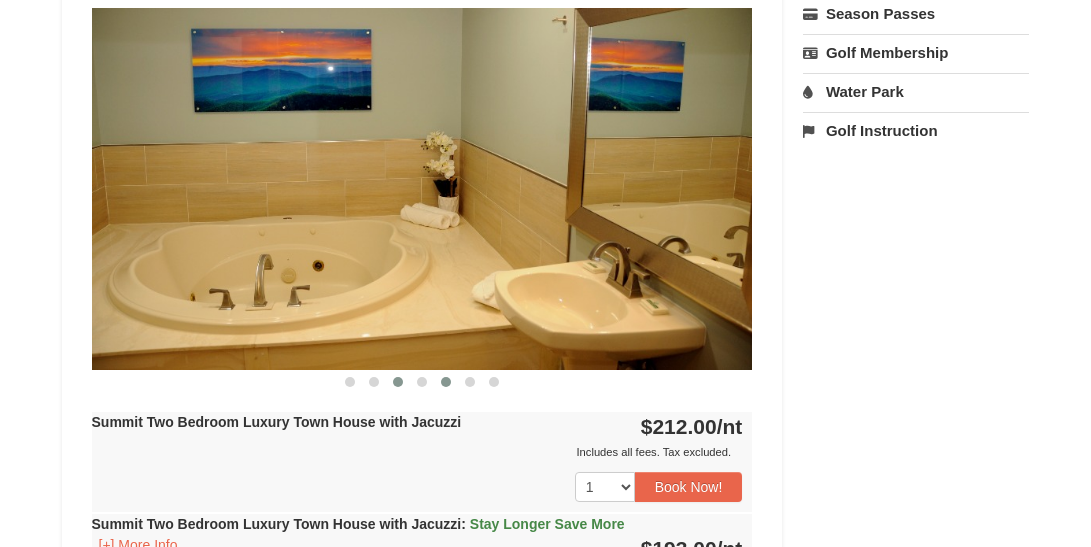 click at bounding box center [446, 382] 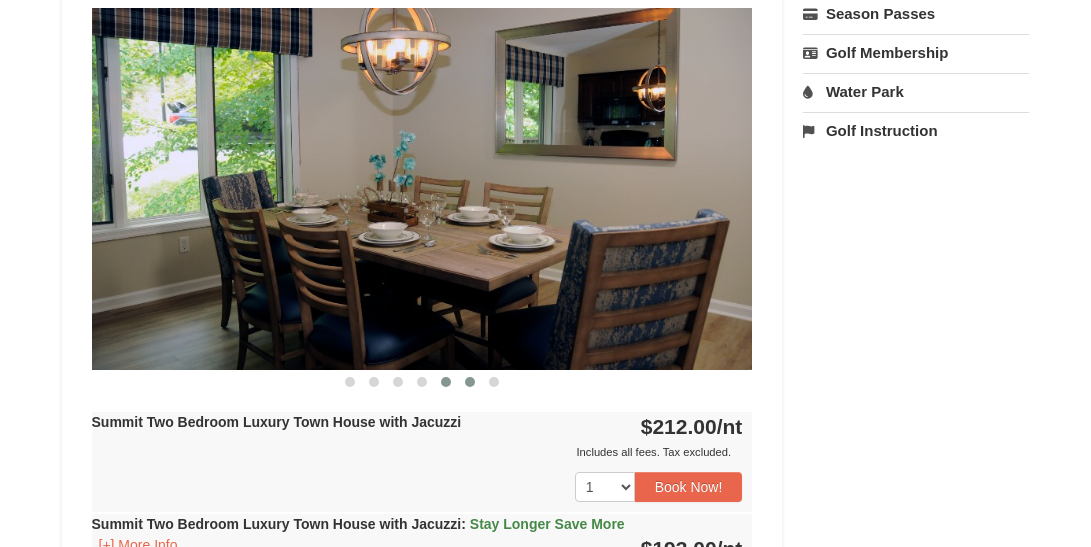 click at bounding box center (470, 382) 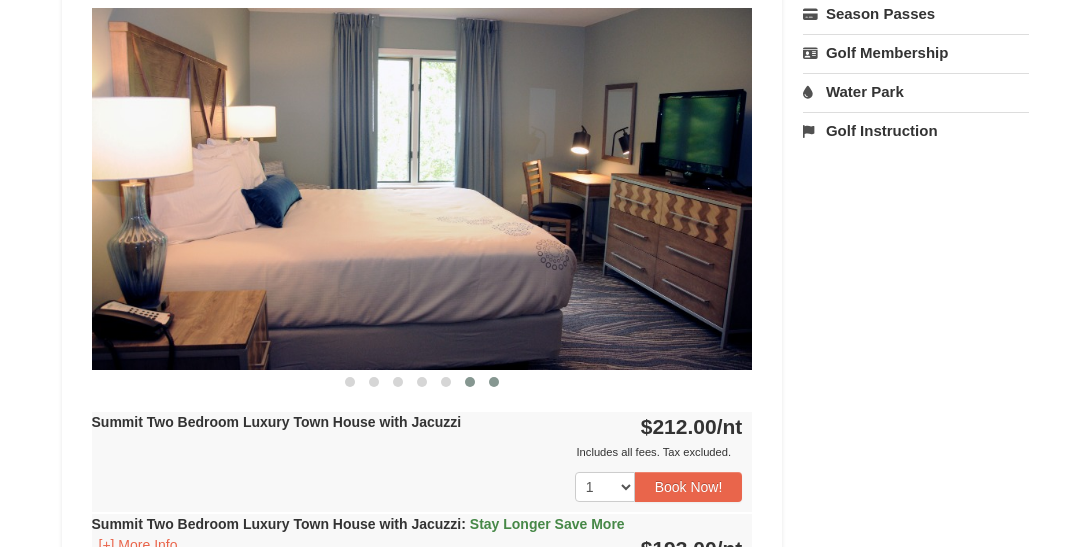 click at bounding box center [494, 382] 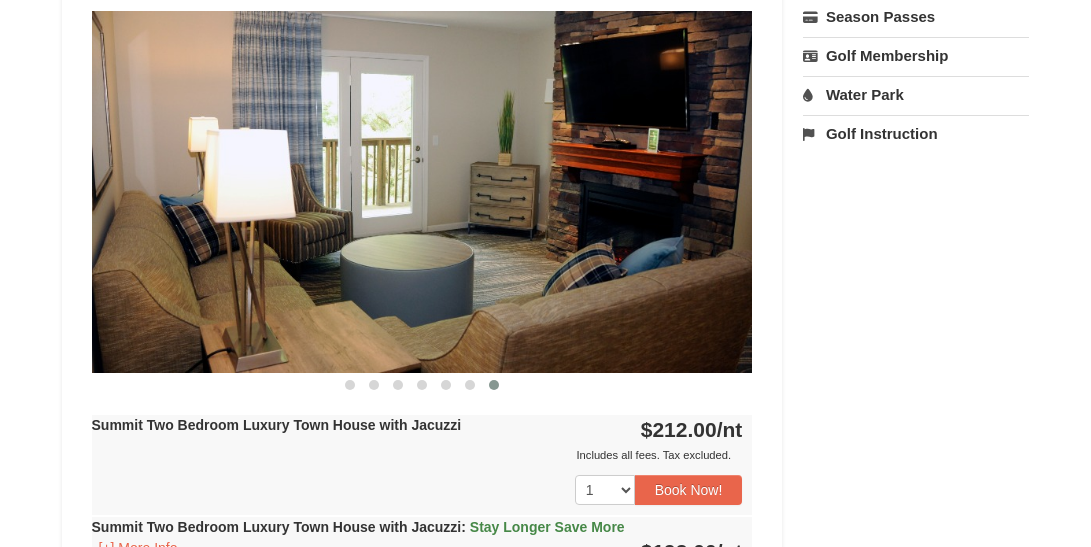 scroll, scrollTop: 0, scrollLeft: 0, axis: both 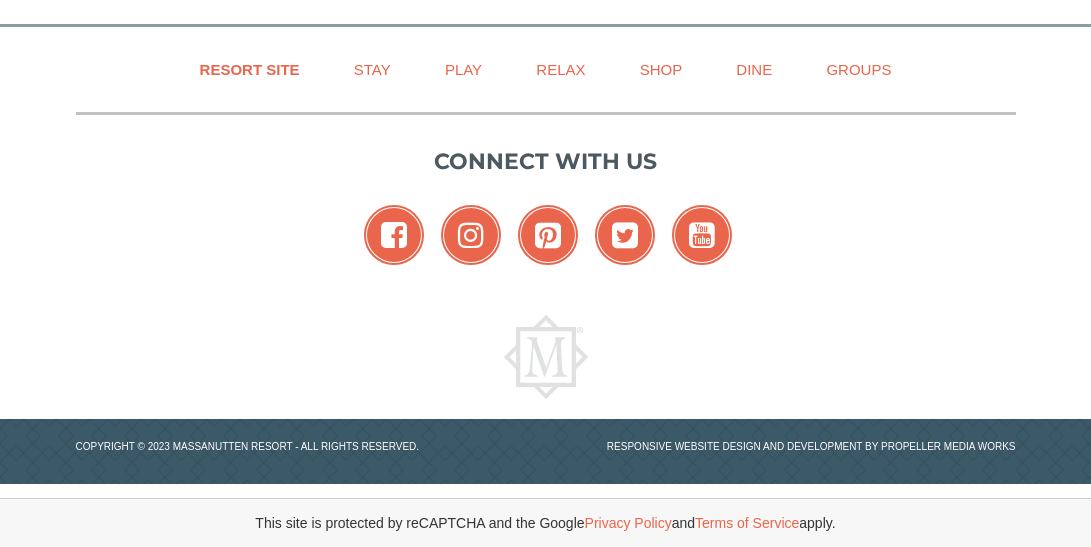 select on "8" 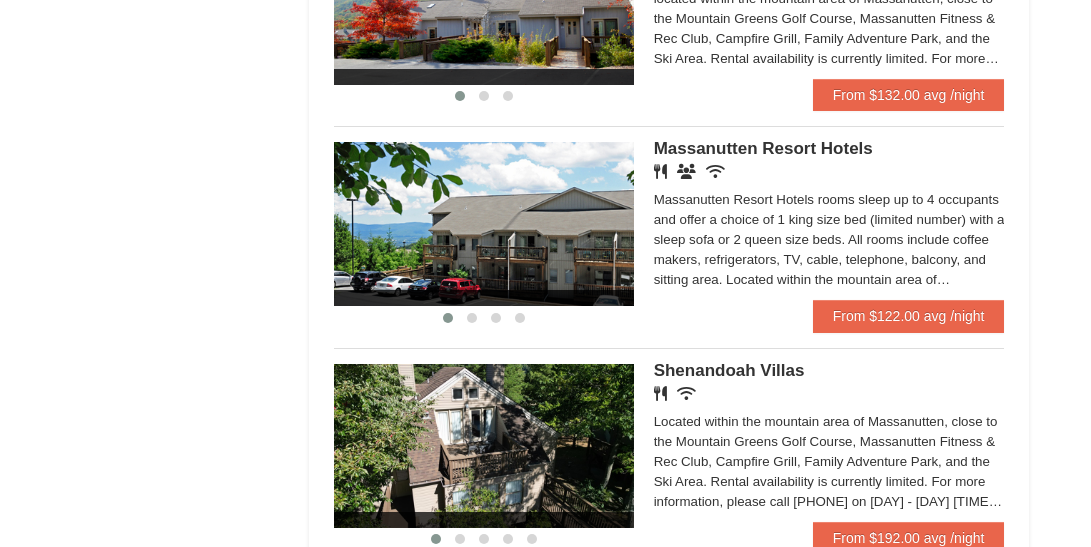scroll, scrollTop: 1208, scrollLeft: 0, axis: vertical 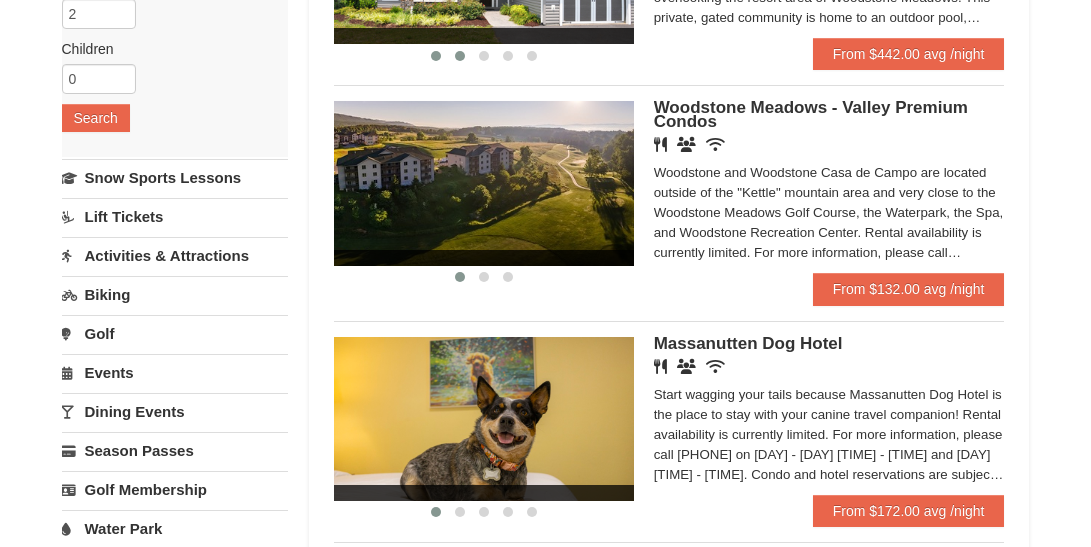 click at bounding box center [460, 56] 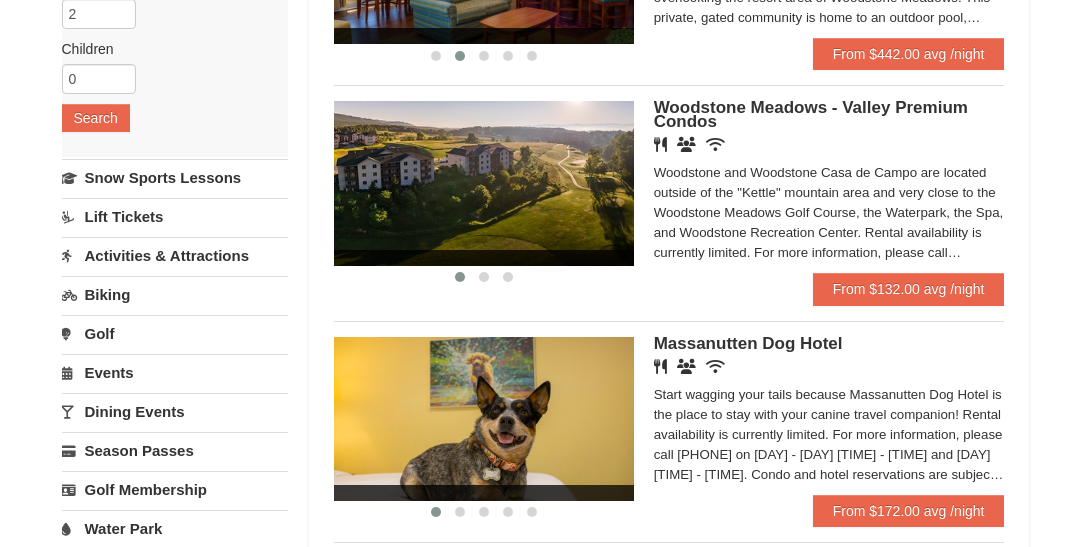 click at bounding box center [484, 183] 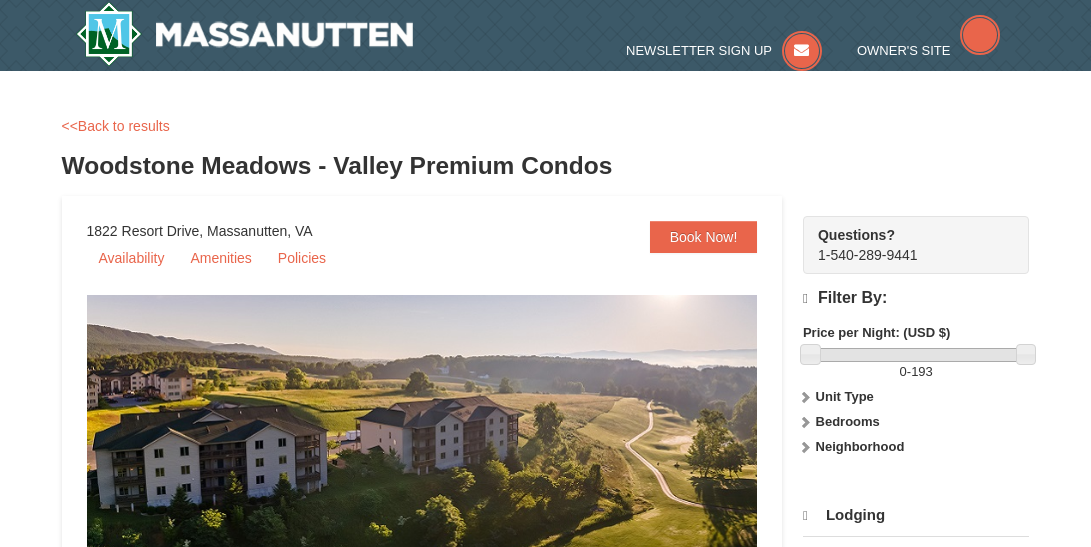 scroll, scrollTop: 0, scrollLeft: 0, axis: both 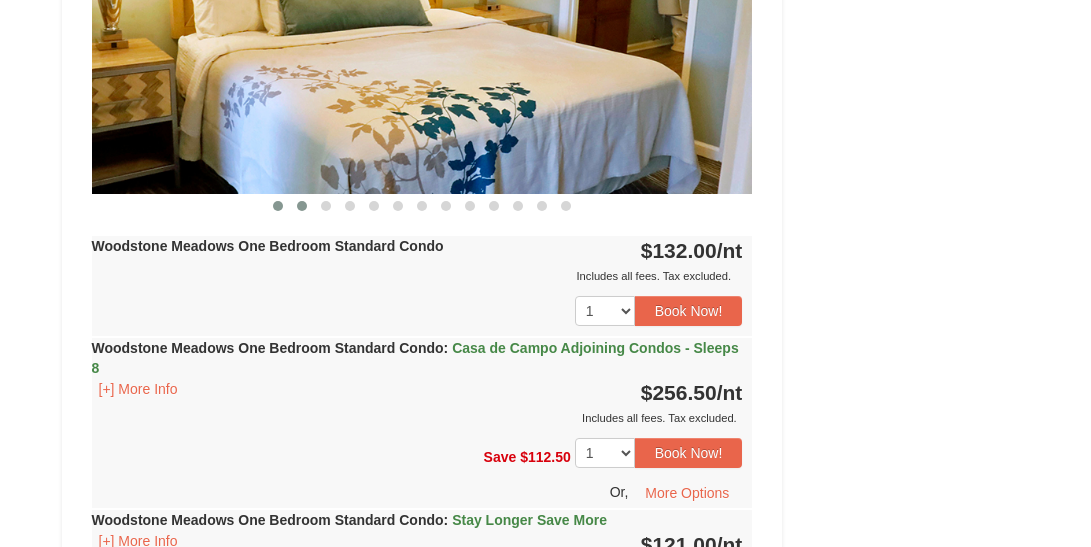 click at bounding box center [302, 206] 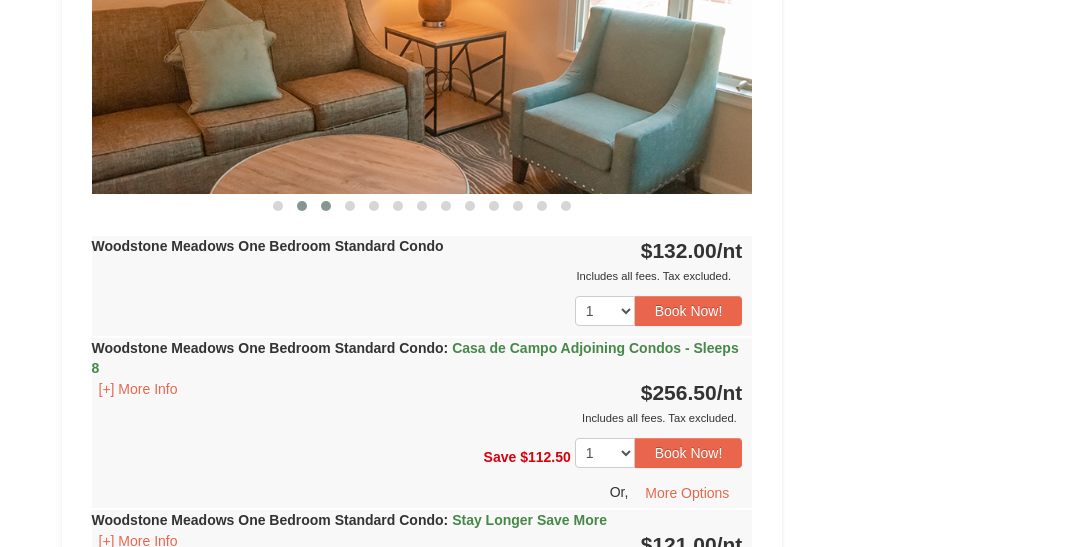 click at bounding box center (326, 206) 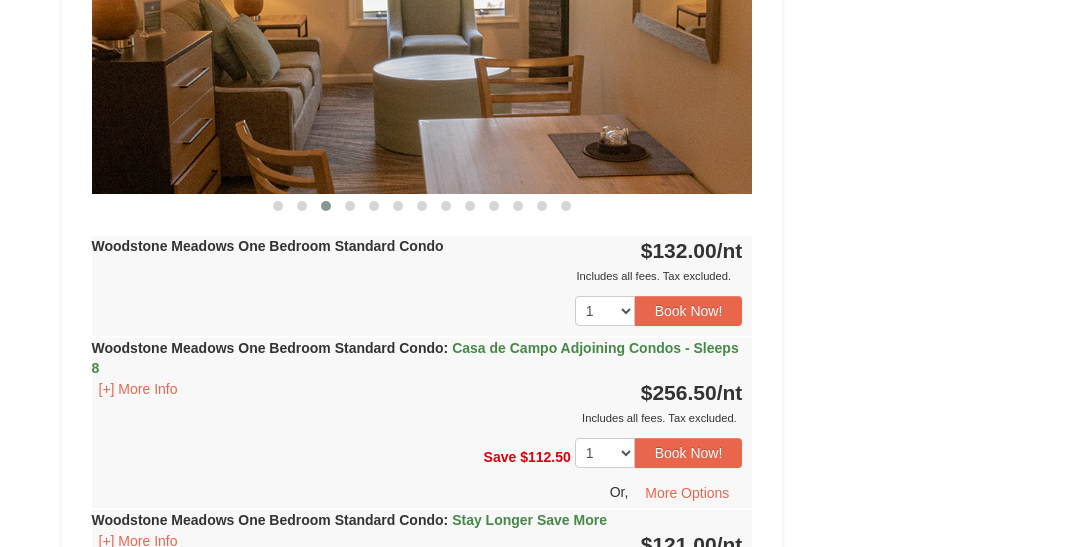 click at bounding box center (326, 206) 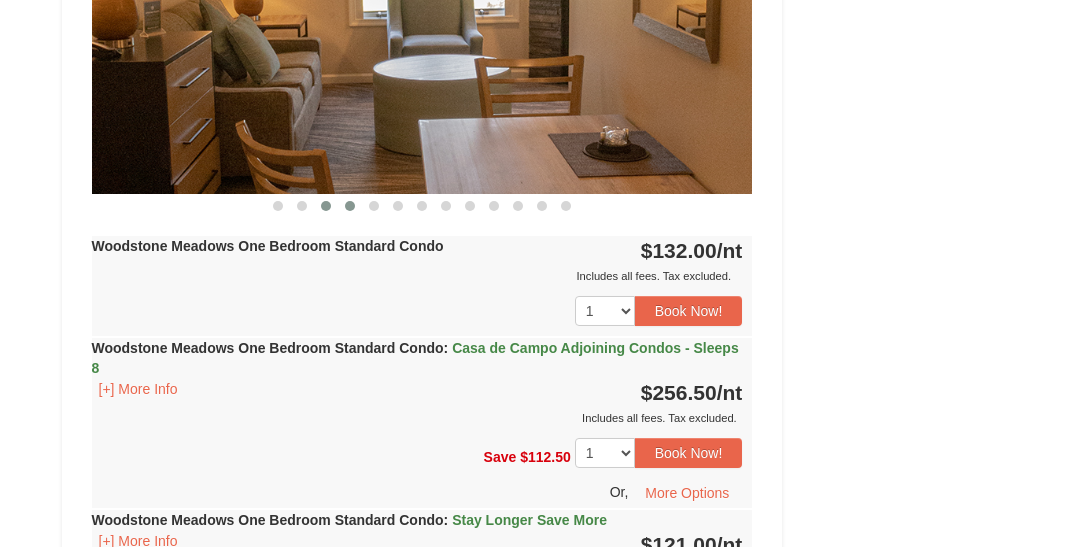 click at bounding box center (350, 206) 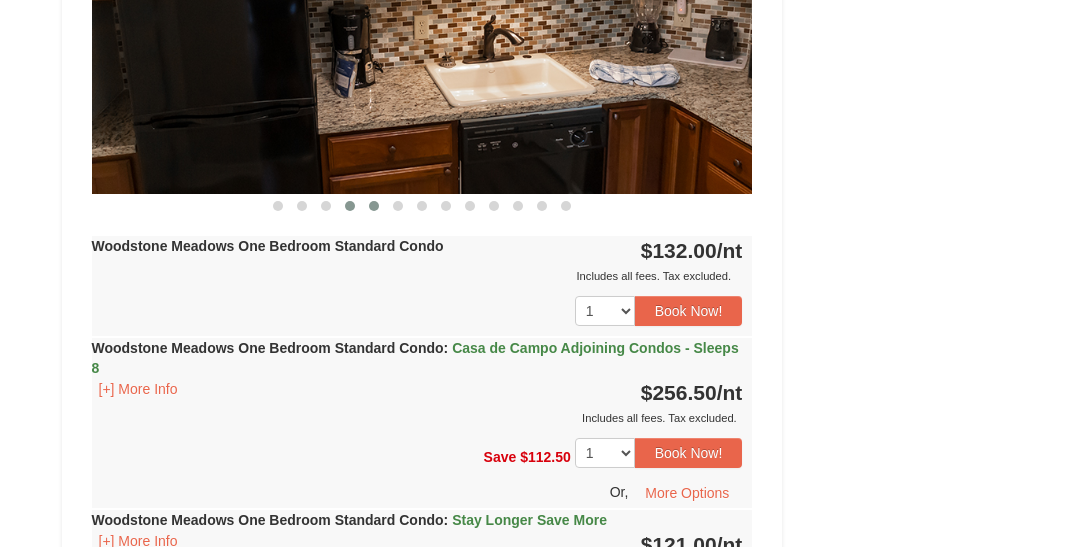 click at bounding box center [374, 206] 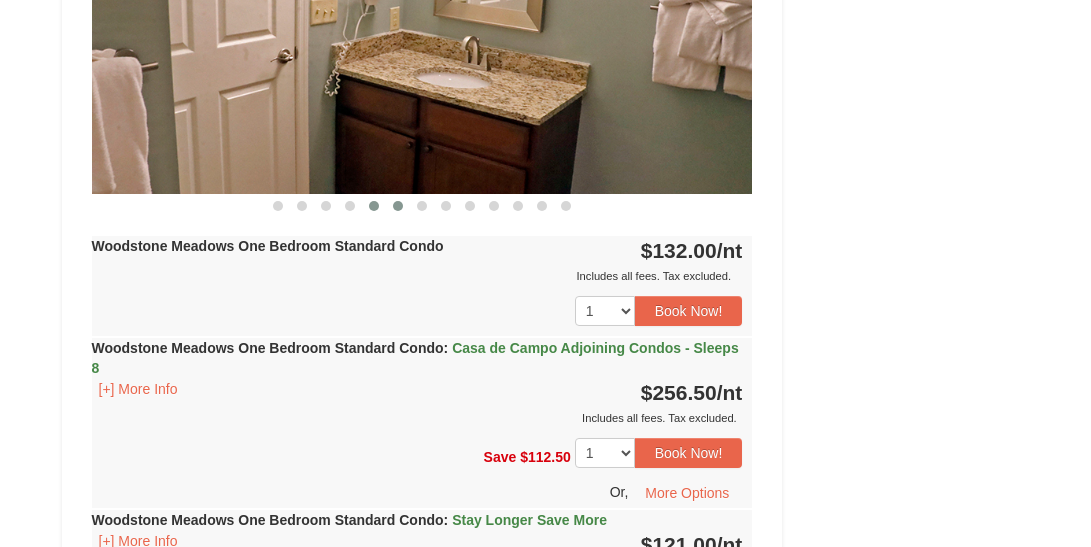 click at bounding box center (398, 206) 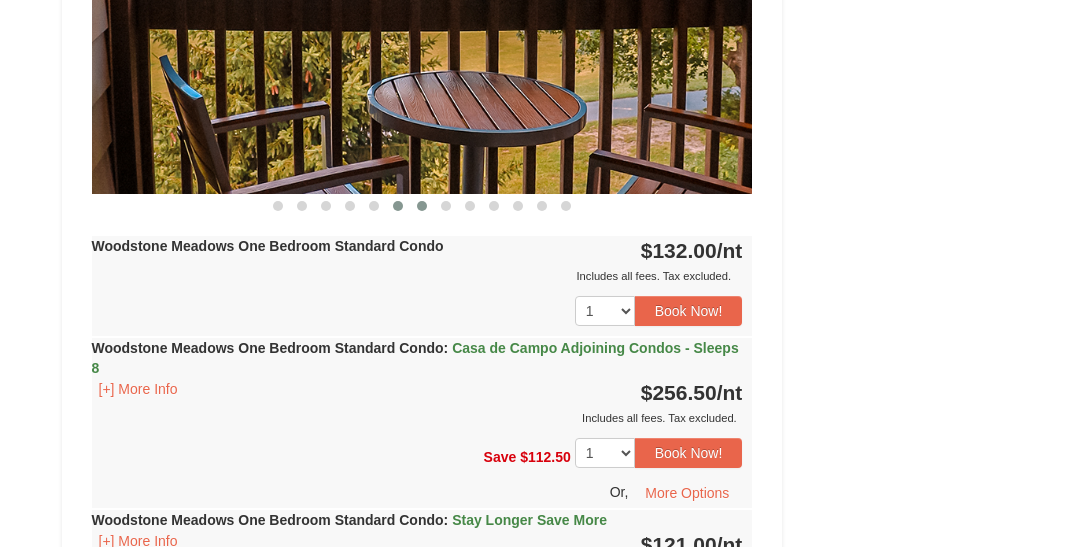 click at bounding box center [422, 206] 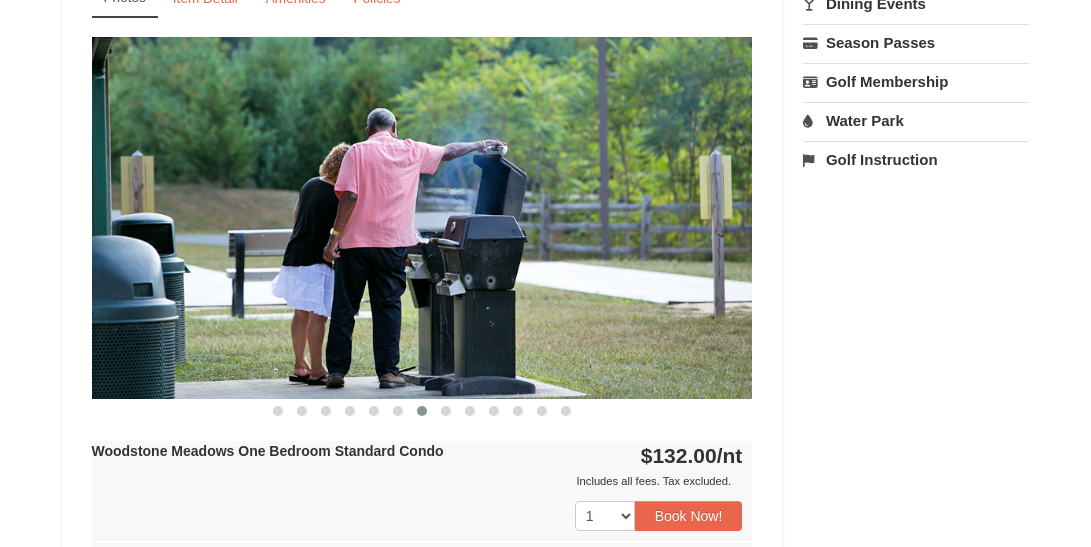 scroll, scrollTop: 800, scrollLeft: 0, axis: vertical 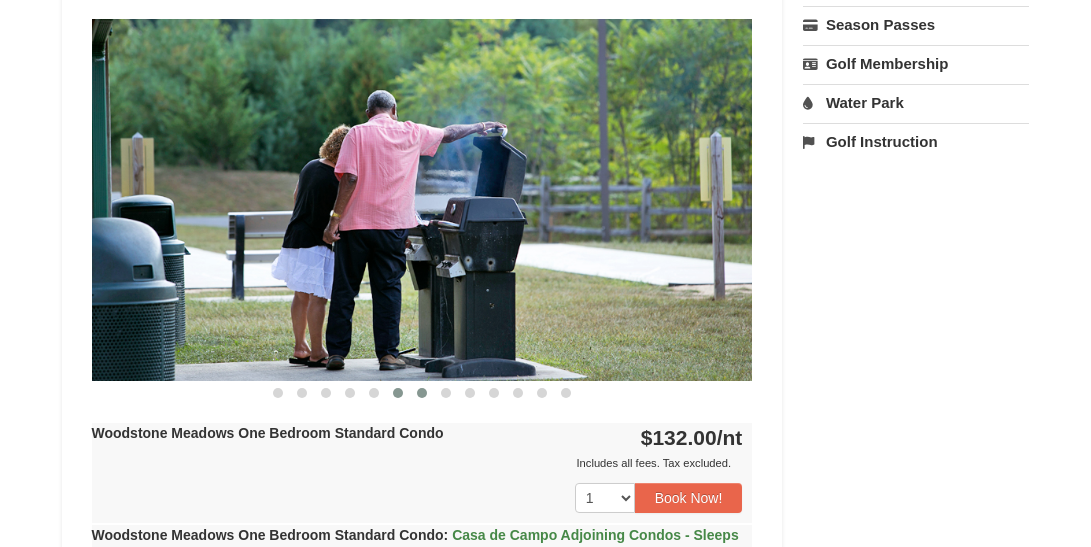 click at bounding box center (398, 393) 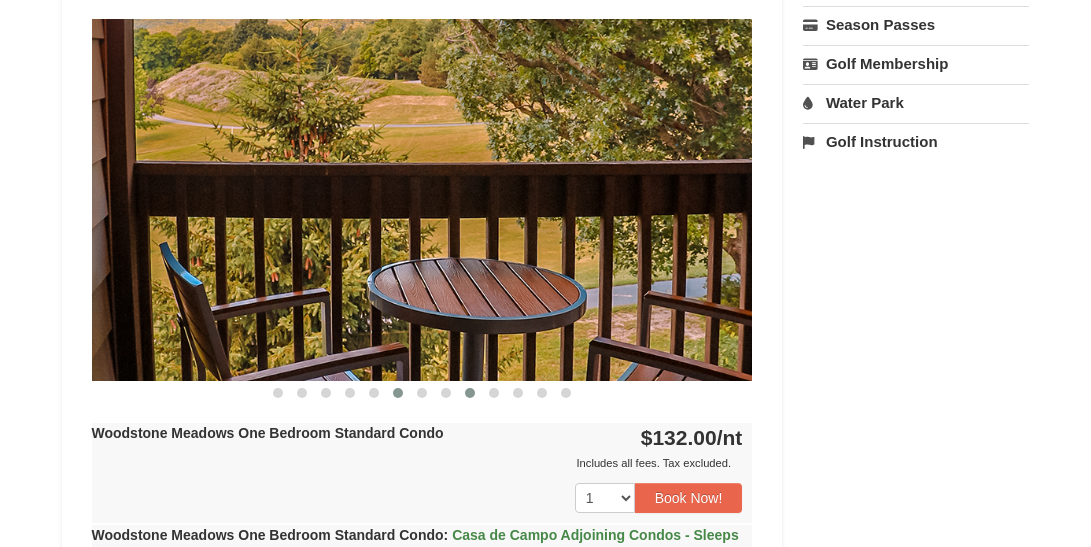 click at bounding box center [470, 393] 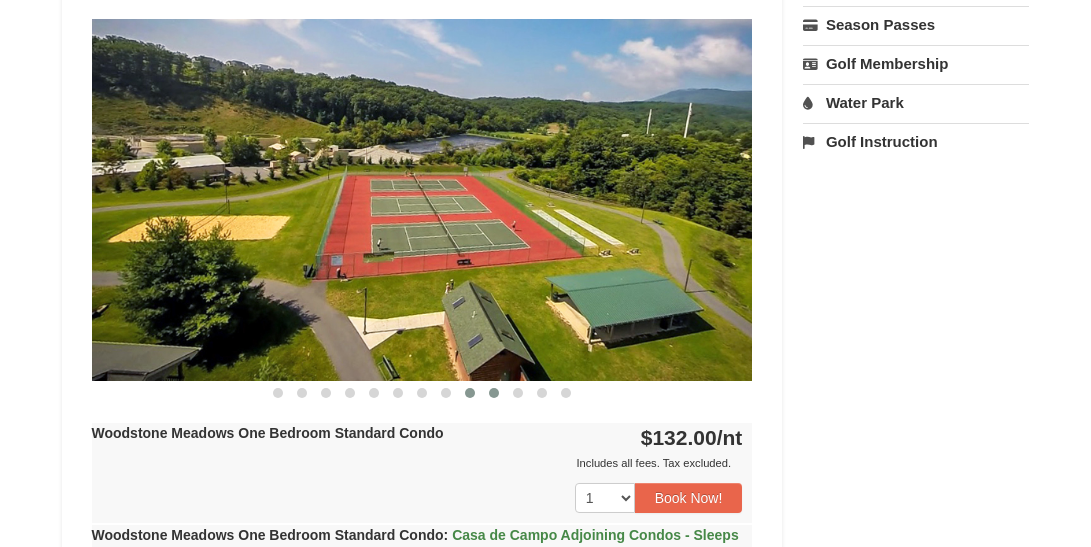 click at bounding box center (494, 393) 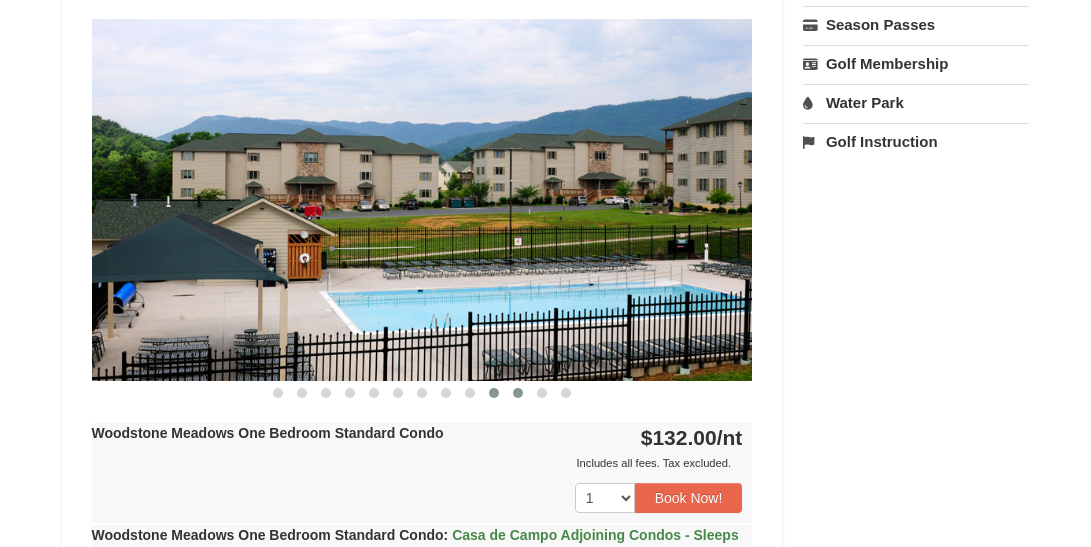 click at bounding box center (518, 393) 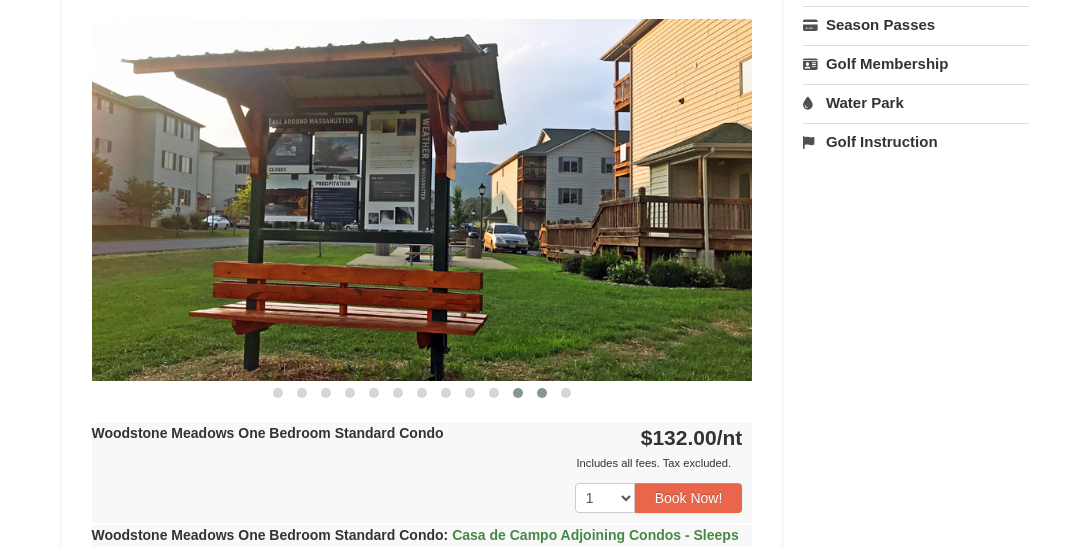 click at bounding box center (542, 393) 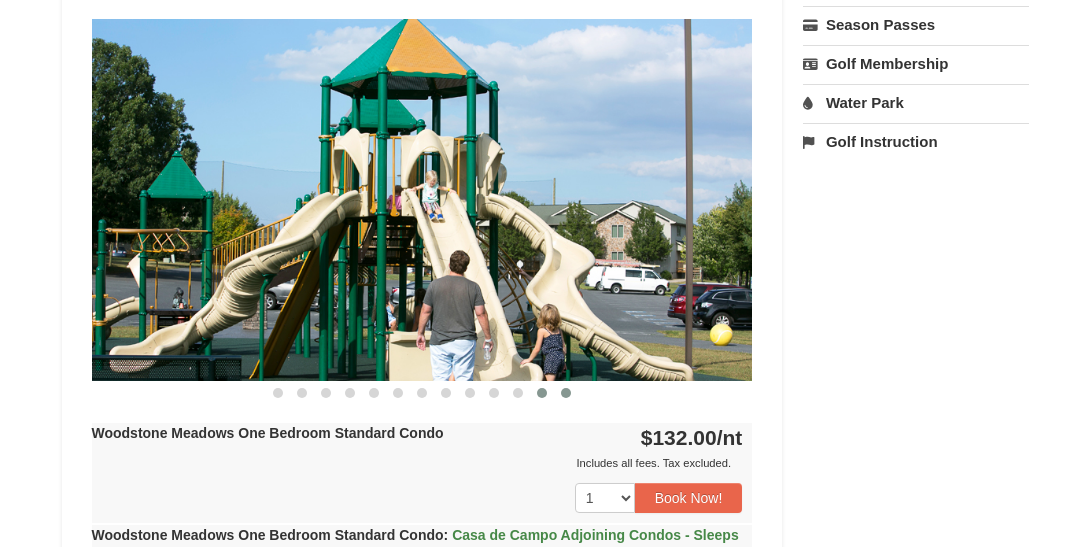 click at bounding box center (566, 393) 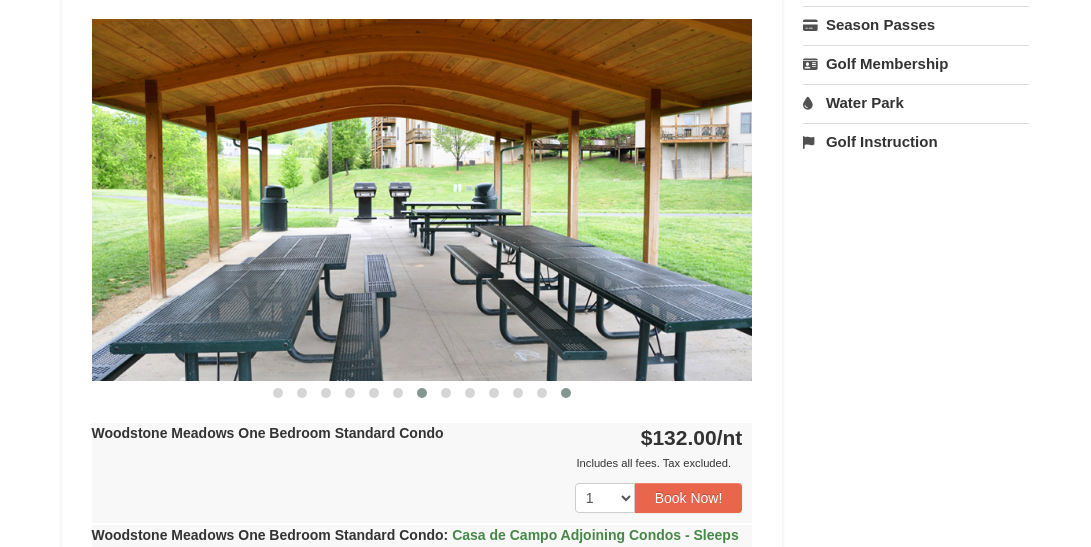 click at bounding box center [422, 393] 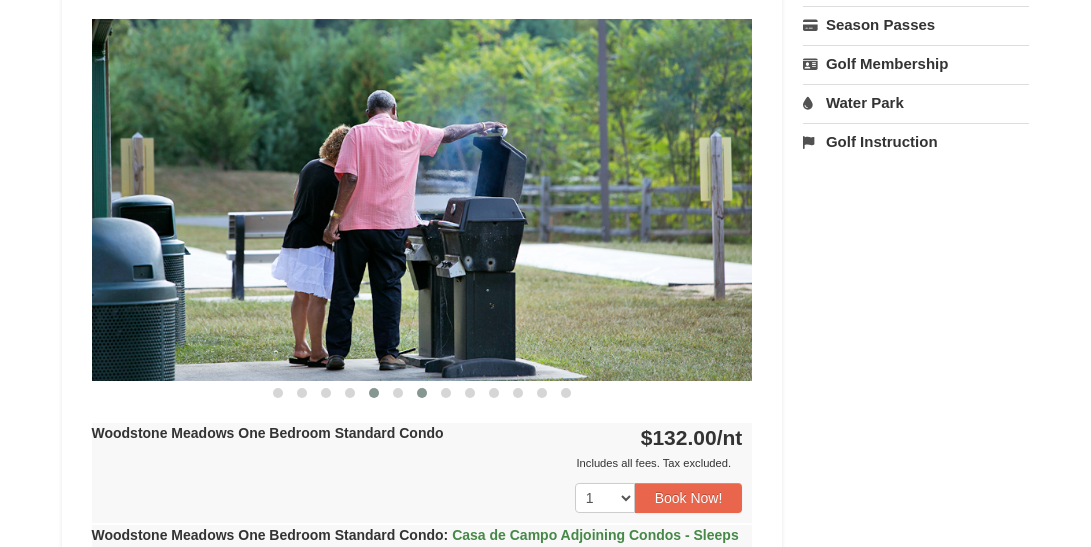 click at bounding box center [374, 393] 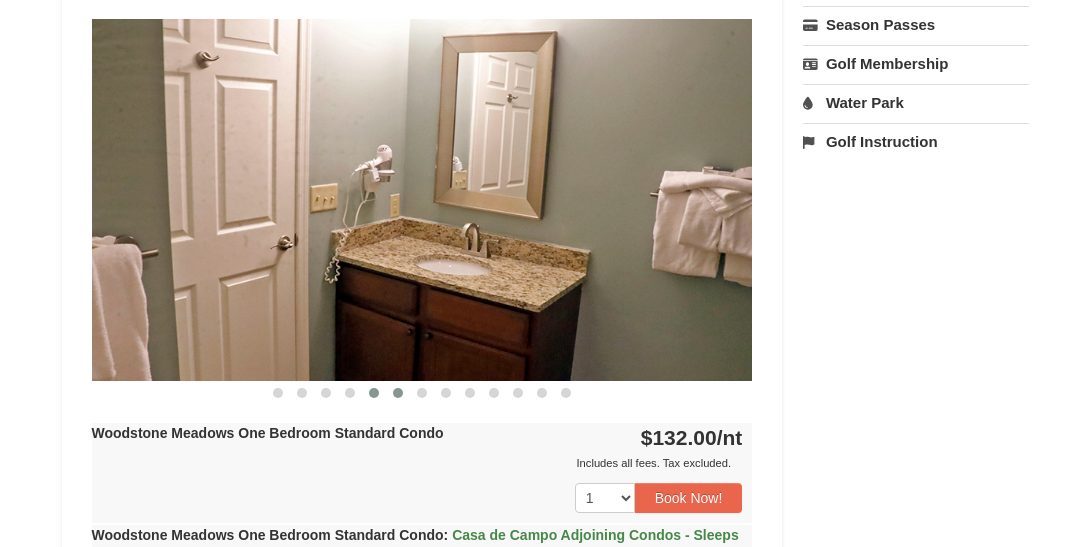 click at bounding box center (398, 393) 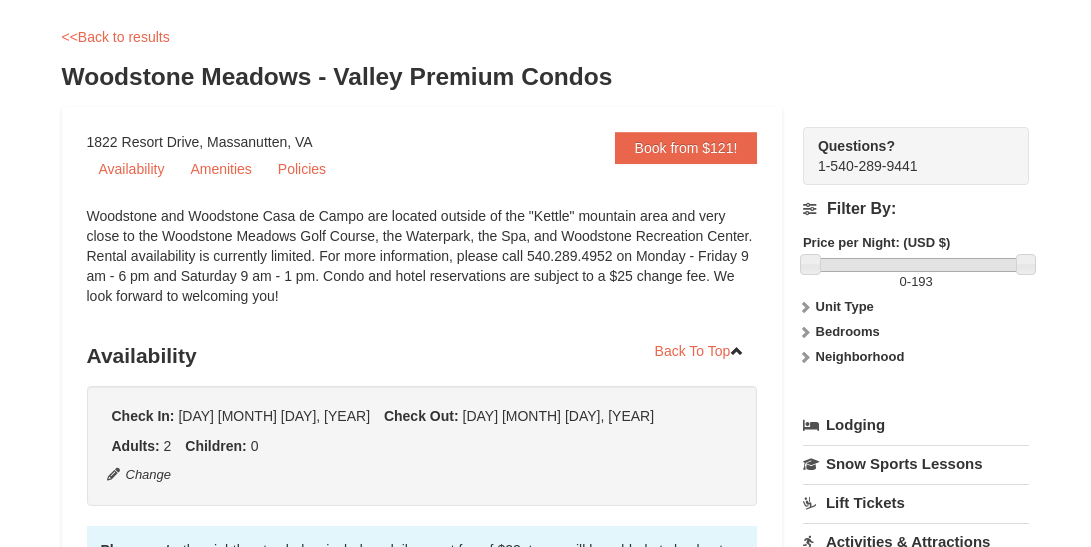 scroll, scrollTop: 0, scrollLeft: 0, axis: both 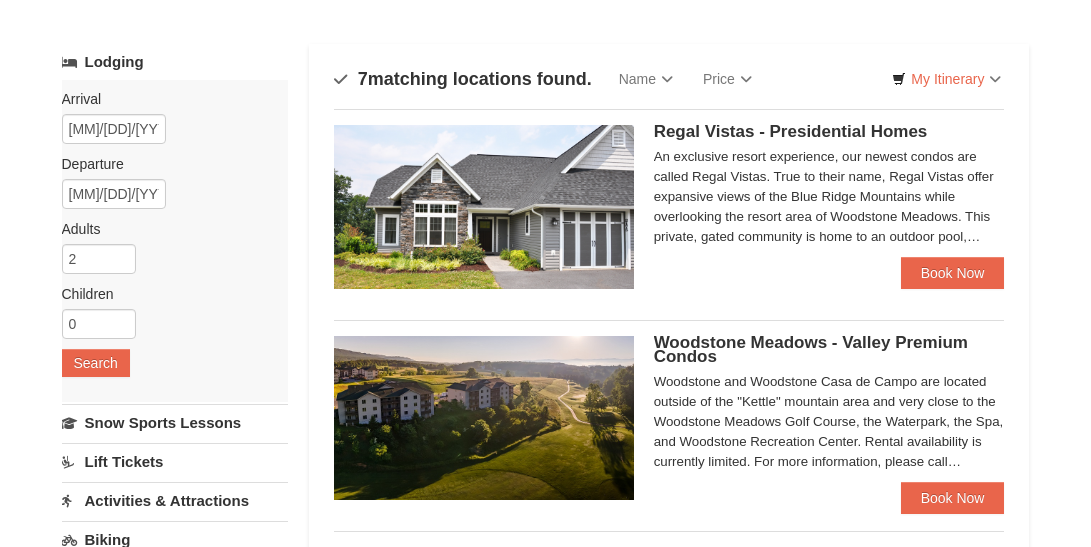 click at bounding box center [484, 207] 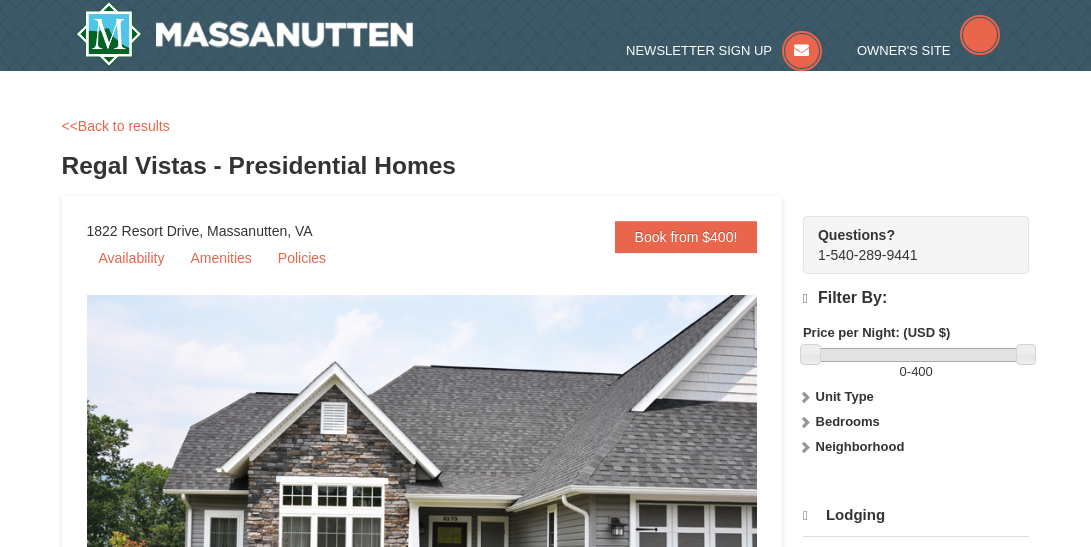 scroll, scrollTop: 0, scrollLeft: 0, axis: both 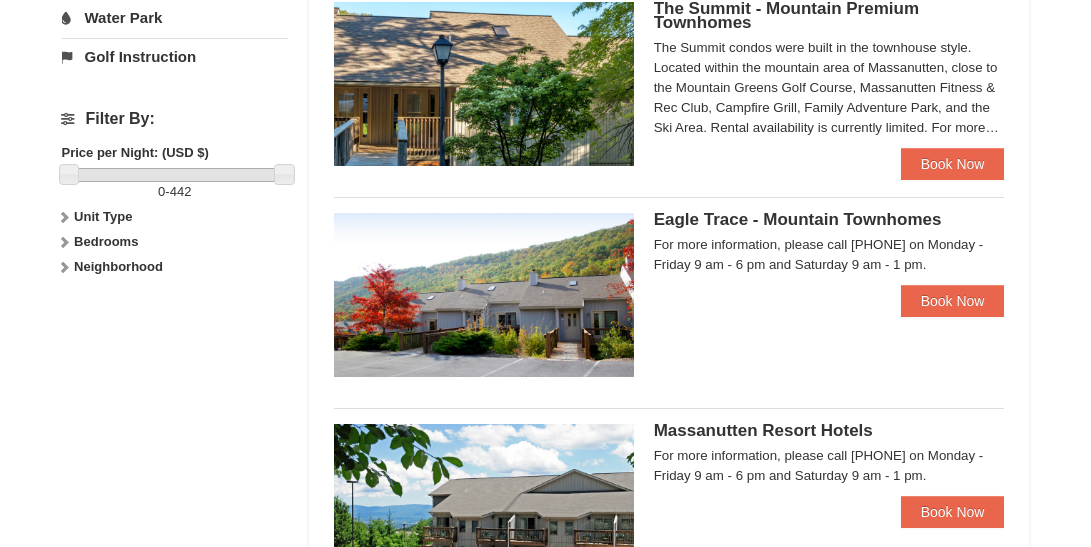drag, startPoint x: 1073, startPoint y: 310, endPoint x: 1066, endPoint y: 336, distance: 26.925823 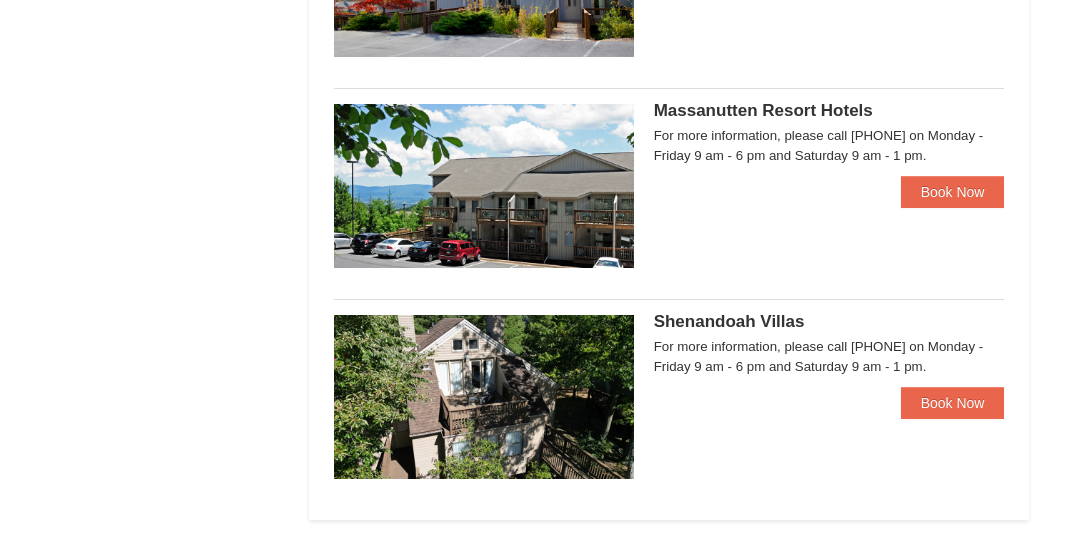 scroll, scrollTop: 1172, scrollLeft: 0, axis: vertical 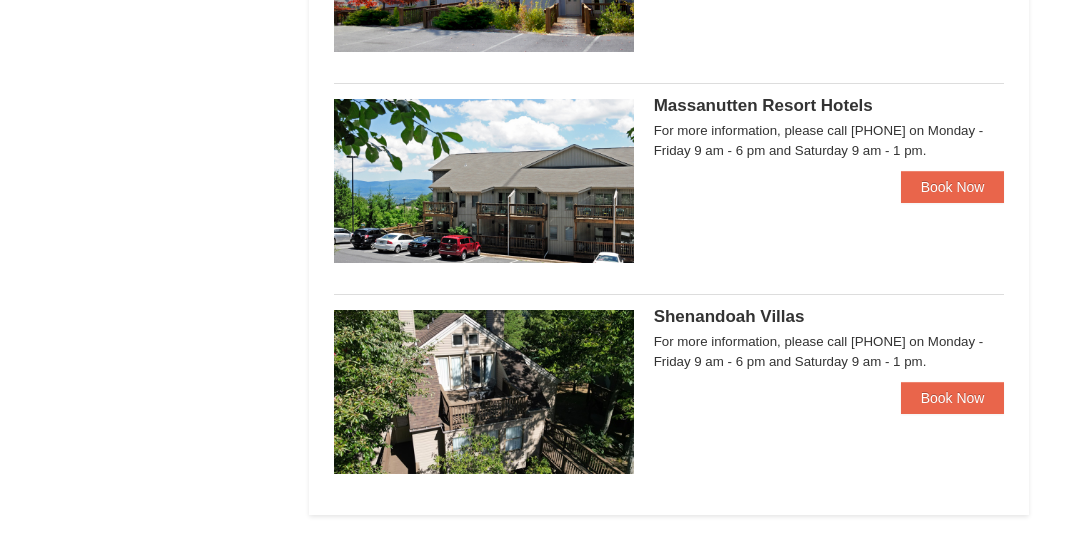 click on "Massanutten Resort Hotels" at bounding box center (763, 105) 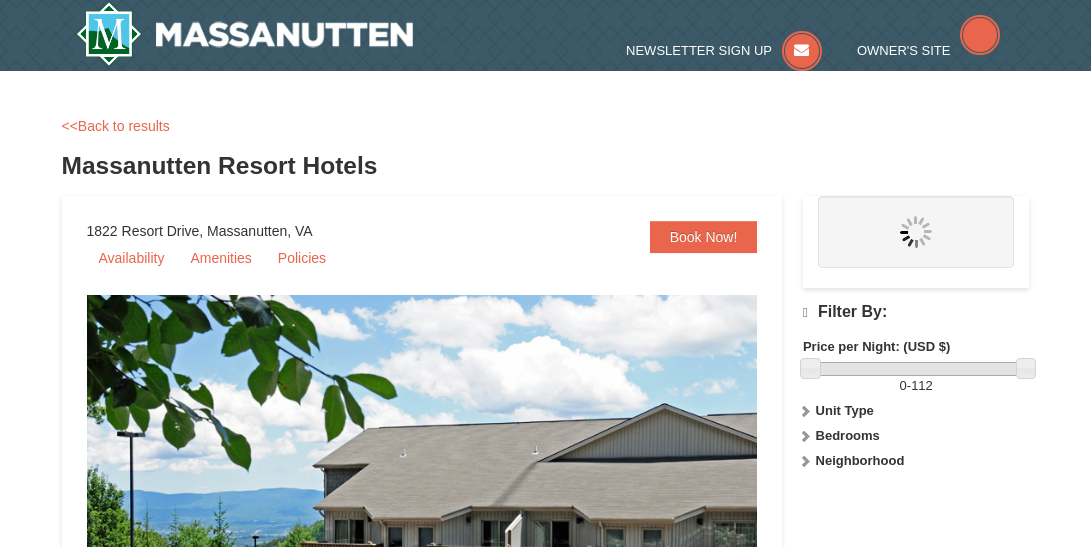 scroll, scrollTop: 0, scrollLeft: 0, axis: both 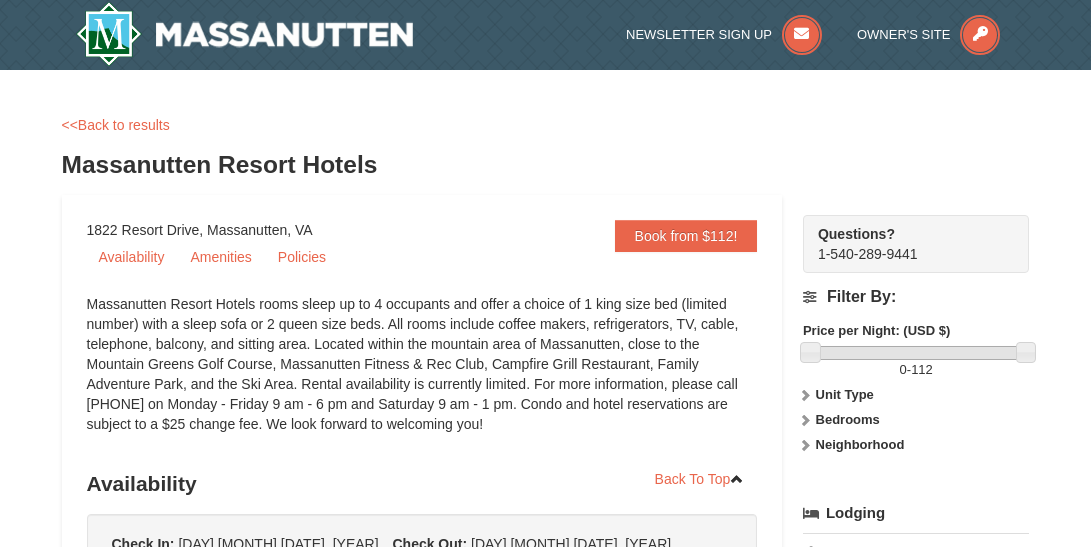 select on "8" 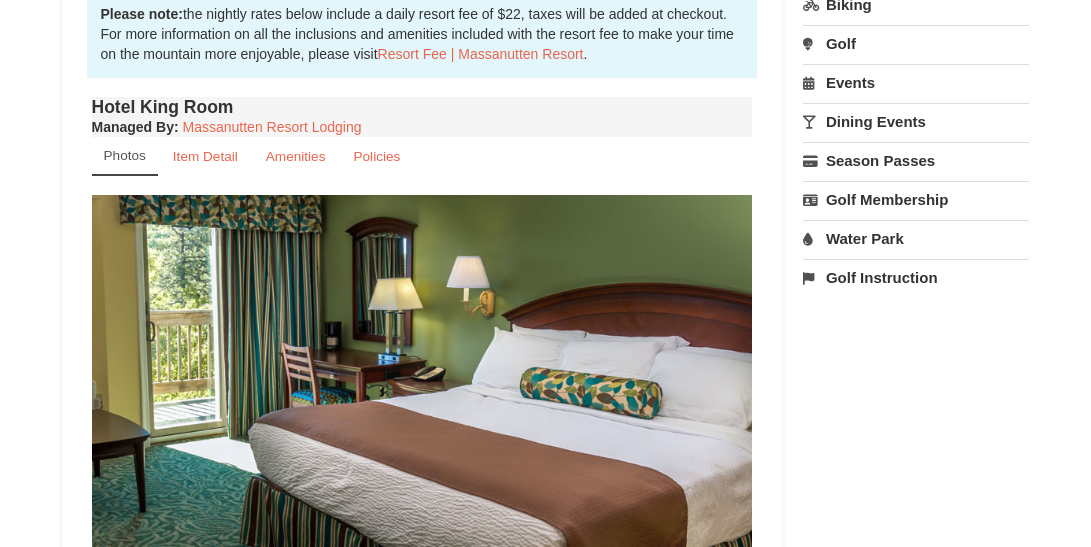 scroll, scrollTop: 714, scrollLeft: 0, axis: vertical 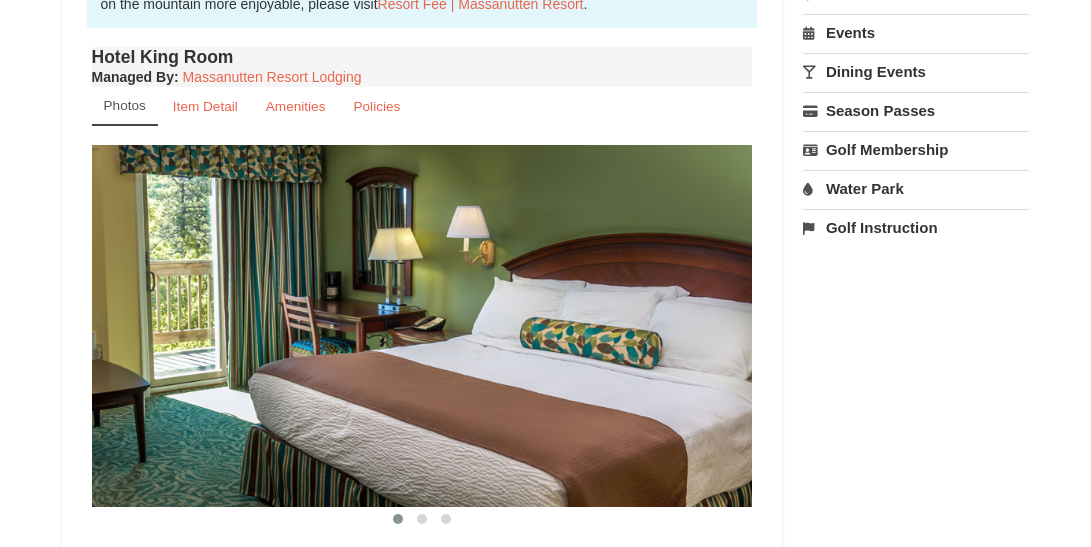 drag, startPoint x: 1081, startPoint y: 206, endPoint x: 1073, endPoint y: 240, distance: 34.928497 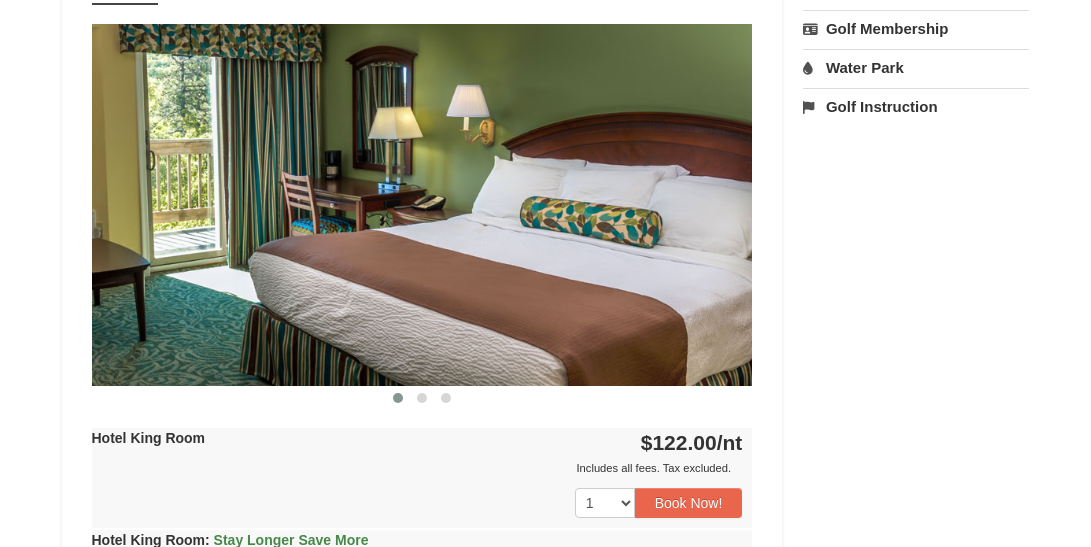 scroll, scrollTop: 831, scrollLeft: 0, axis: vertical 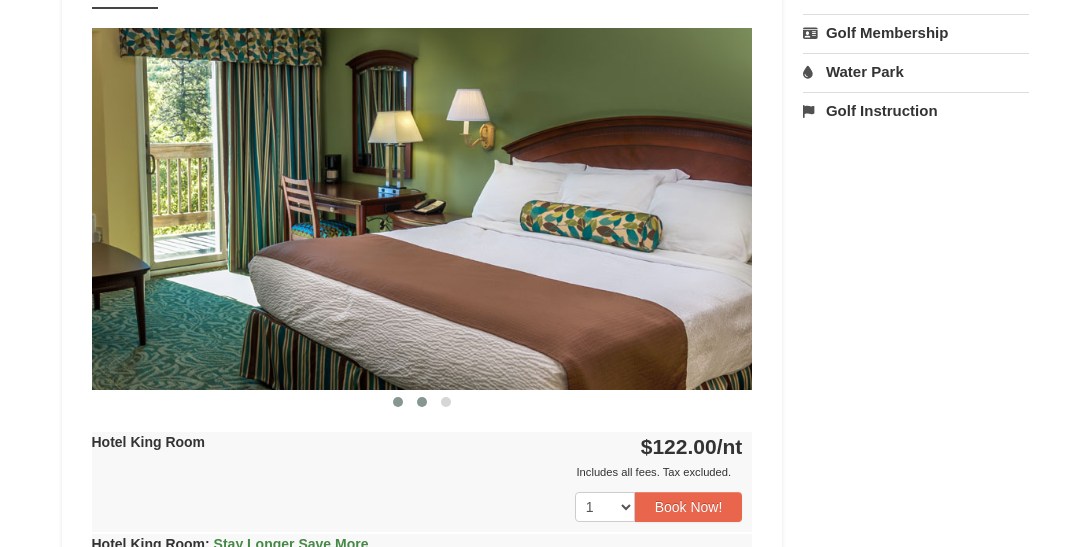 click at bounding box center [422, 402] 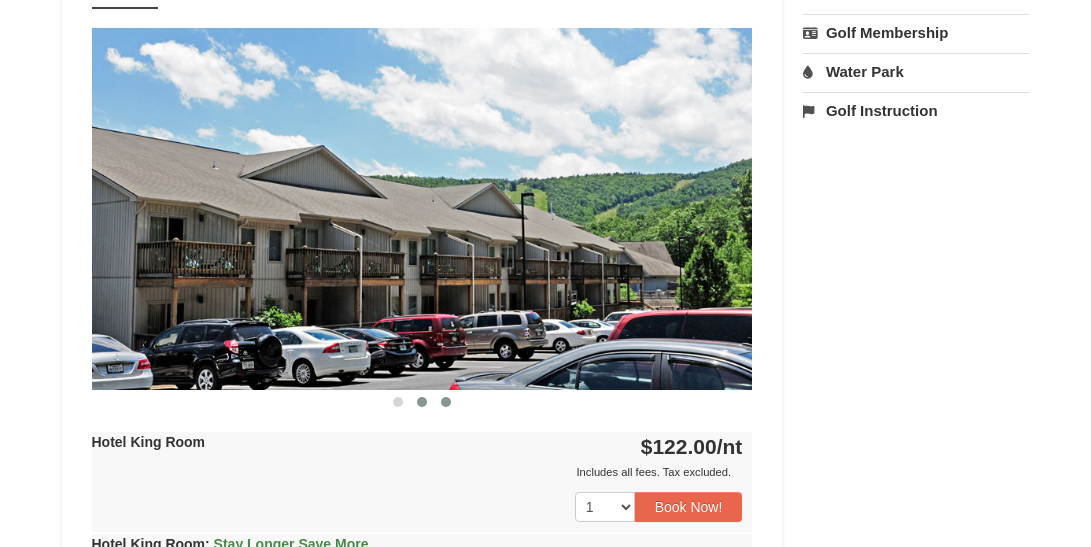 click at bounding box center [446, 402] 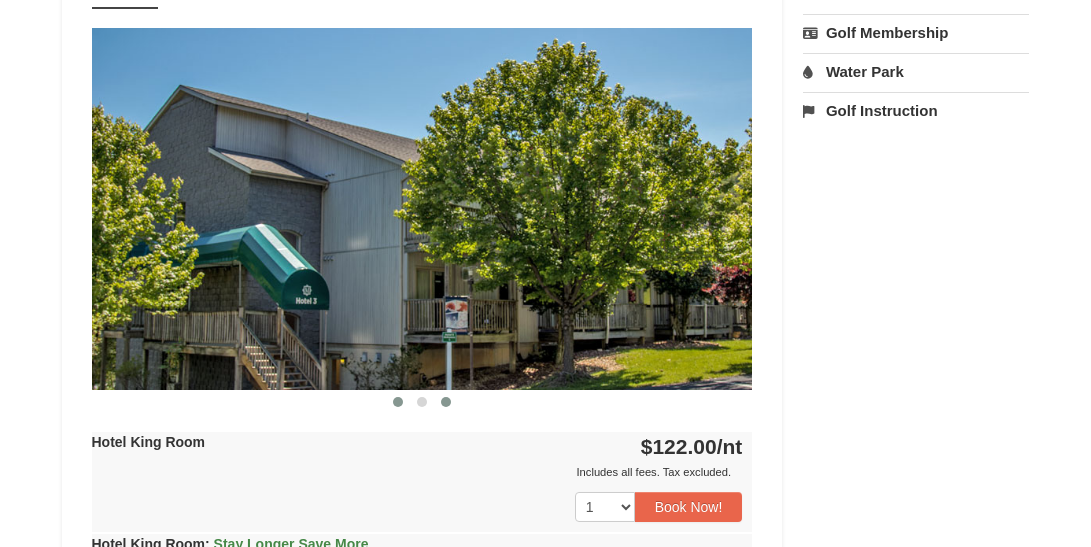 click at bounding box center (398, 402) 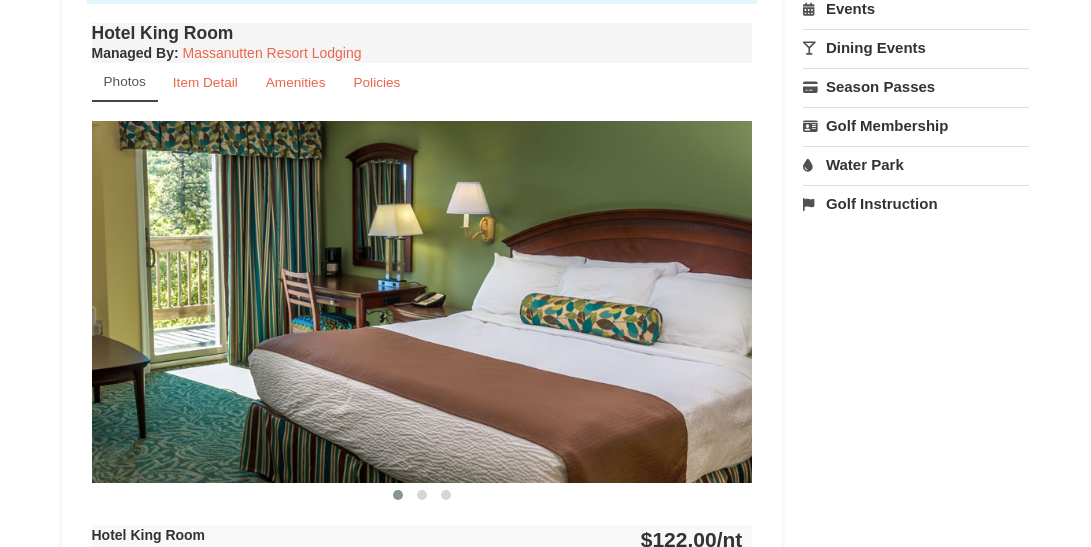 scroll, scrollTop: 0, scrollLeft: 0, axis: both 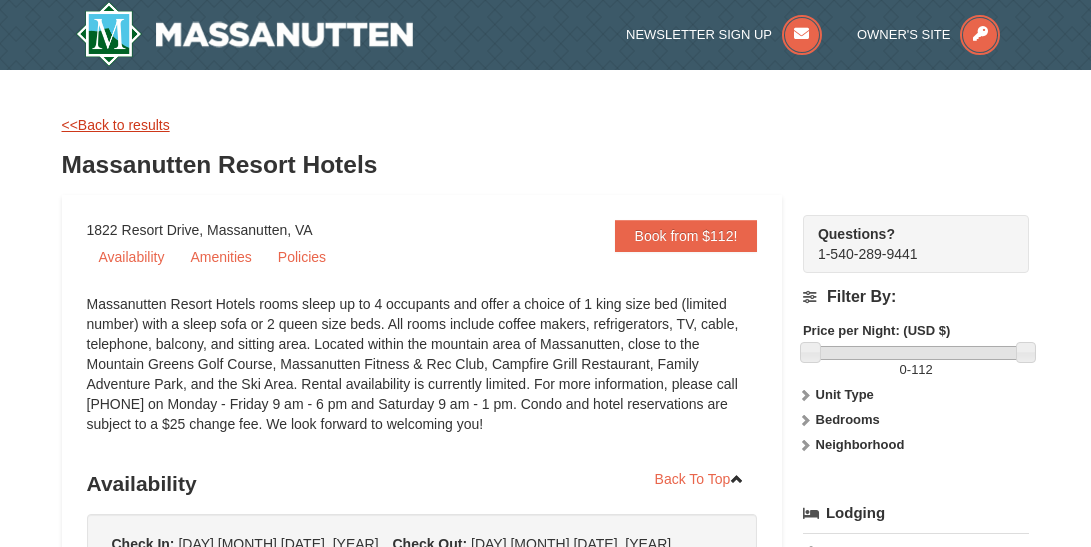 click on "<<Back to results" at bounding box center (116, 125) 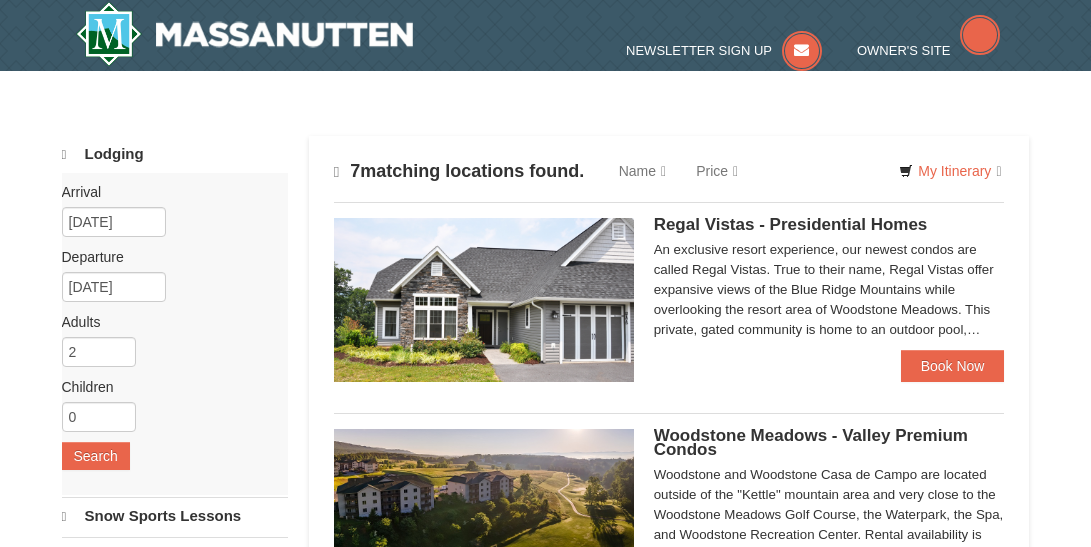 scroll, scrollTop: 1171, scrollLeft: 0, axis: vertical 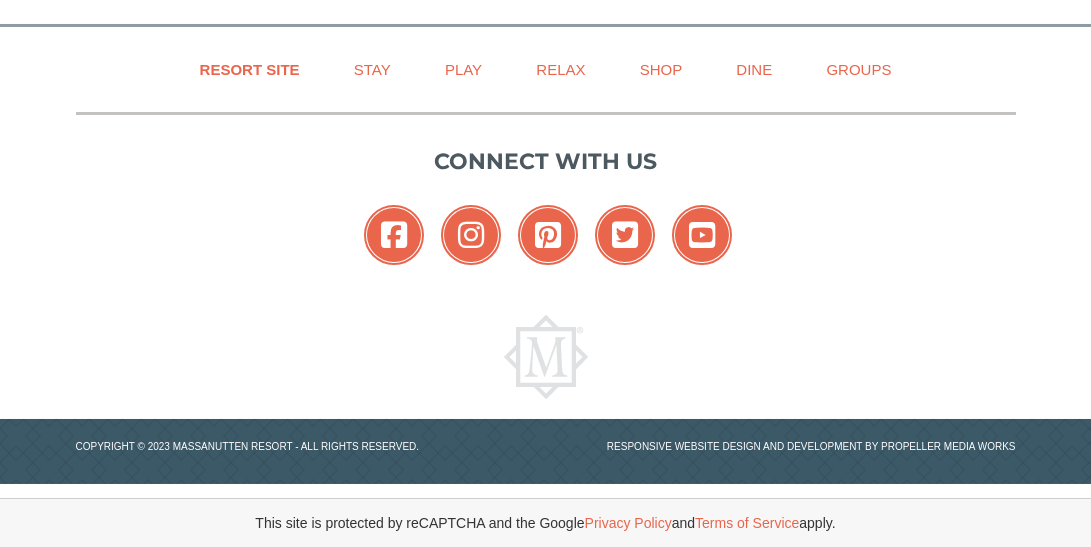 click on "×
Categories
Map
List
Filter
My Itinerary
Questions?  1-540-289-9441
Lodging
Arrival Please format dates MM/DD/YYYY Please format dates MM/DD/YYYY
09/15/2025
Departure Please format dates MM/DD/YYYY Please format dates MM/DD/YYYY
09/18/2025
Adults 2 0 May" at bounding box center (545, -878) 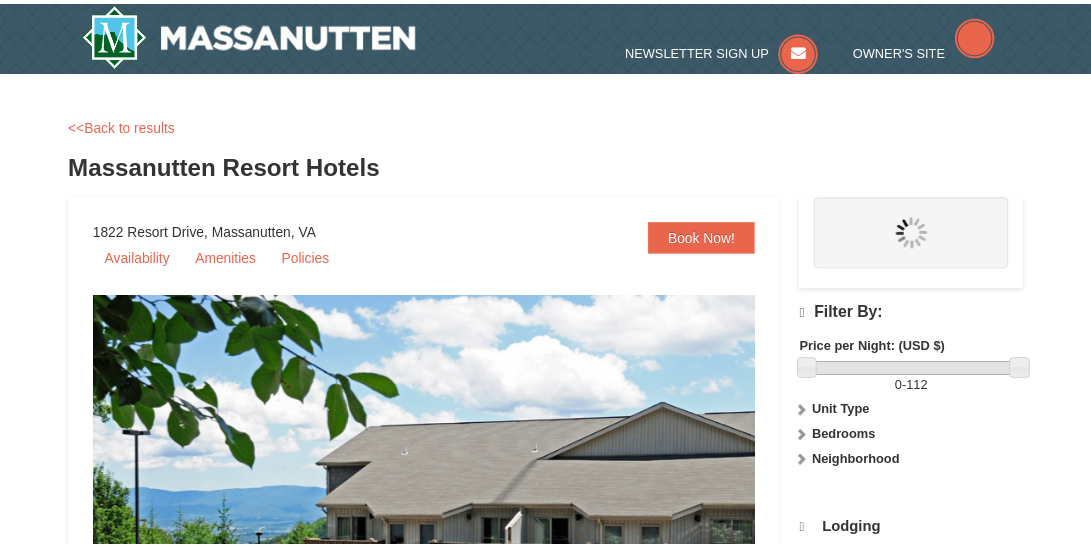 scroll, scrollTop: 0, scrollLeft: 0, axis: both 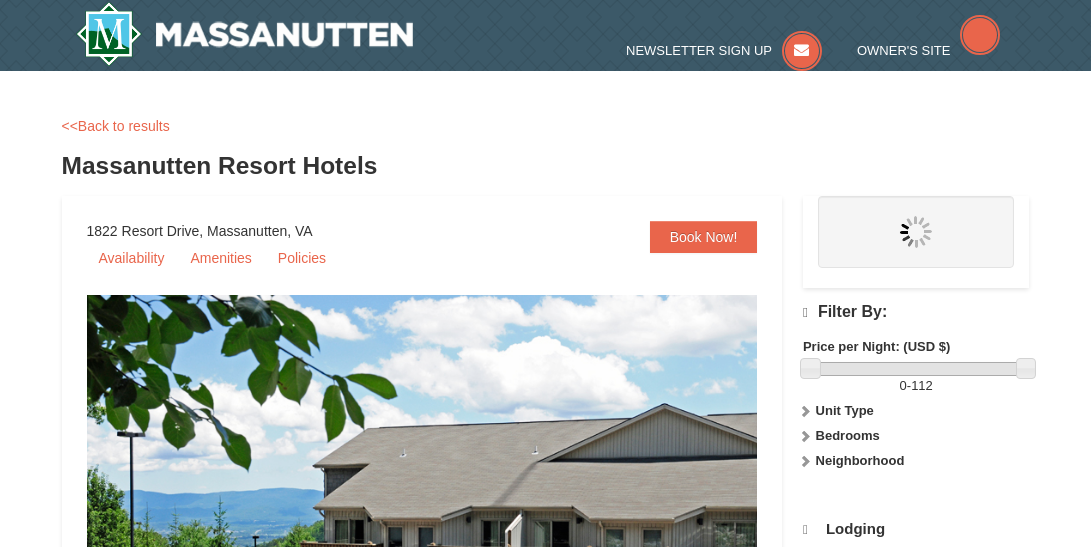 select on "8" 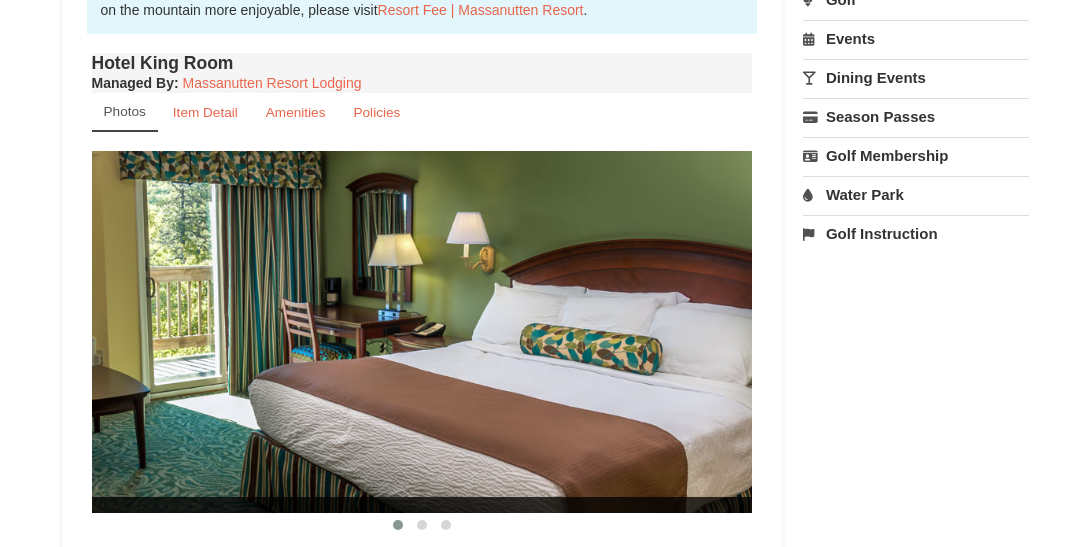 scroll, scrollTop: 244, scrollLeft: 0, axis: vertical 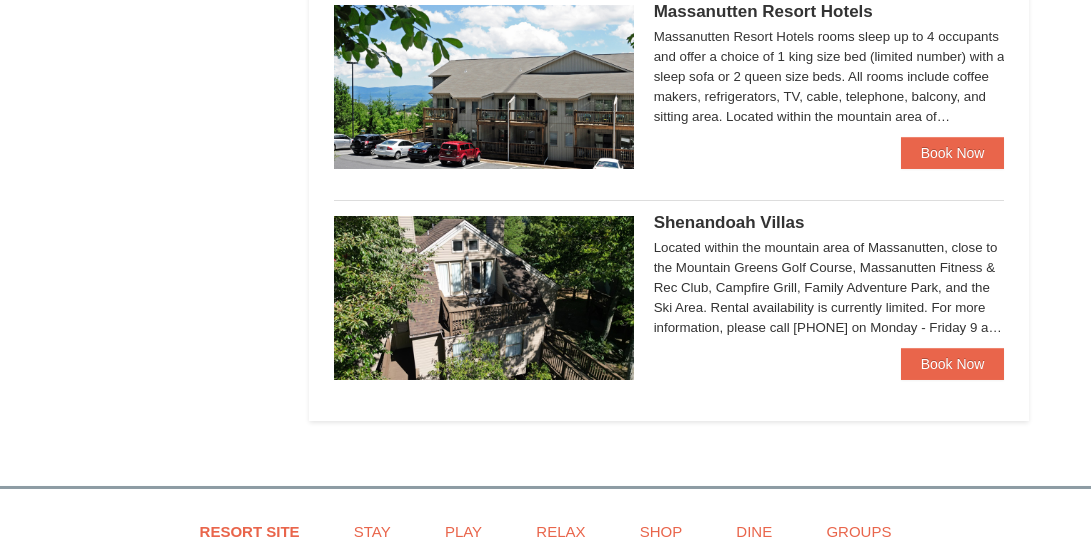 click on "Shenandoah Villas" at bounding box center (729, 222) 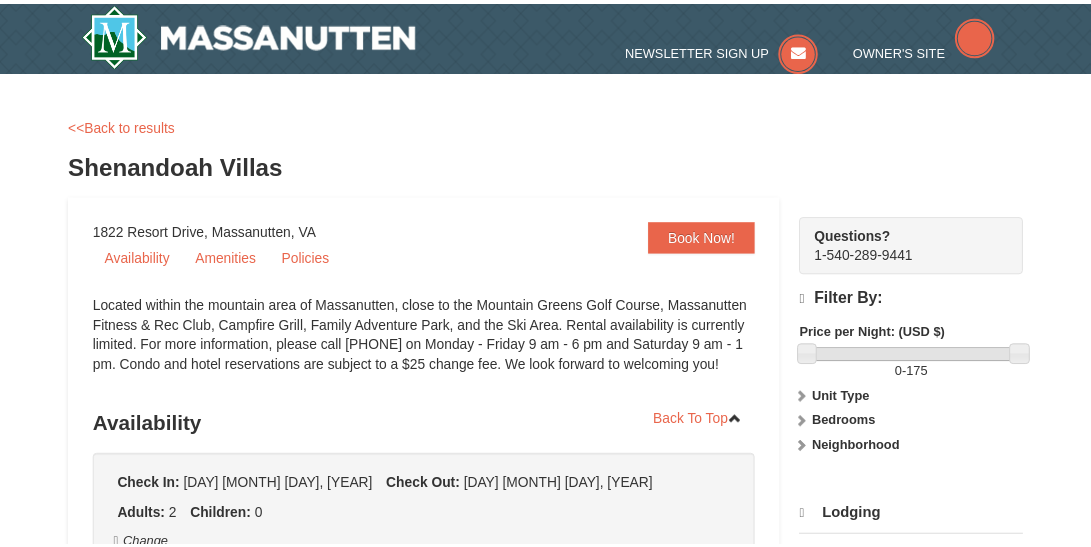 scroll, scrollTop: 0, scrollLeft: 0, axis: both 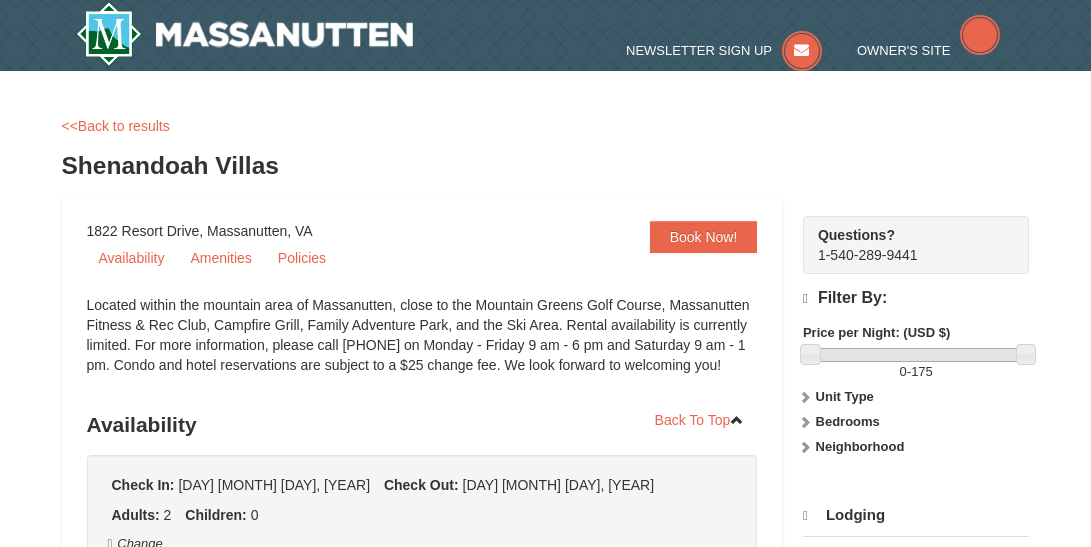 select on "8" 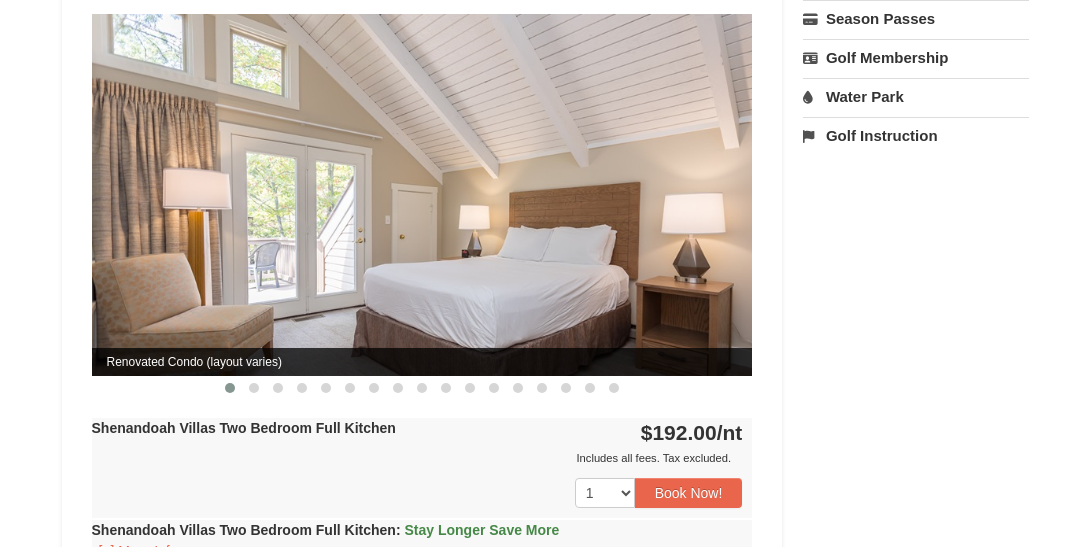 scroll, scrollTop: 801, scrollLeft: 0, axis: vertical 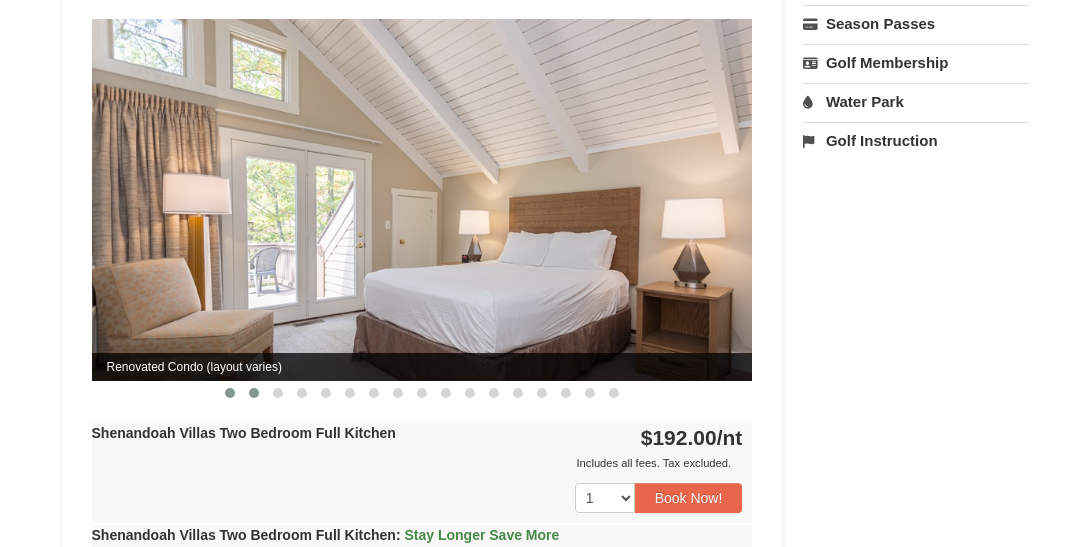 click at bounding box center [254, 393] 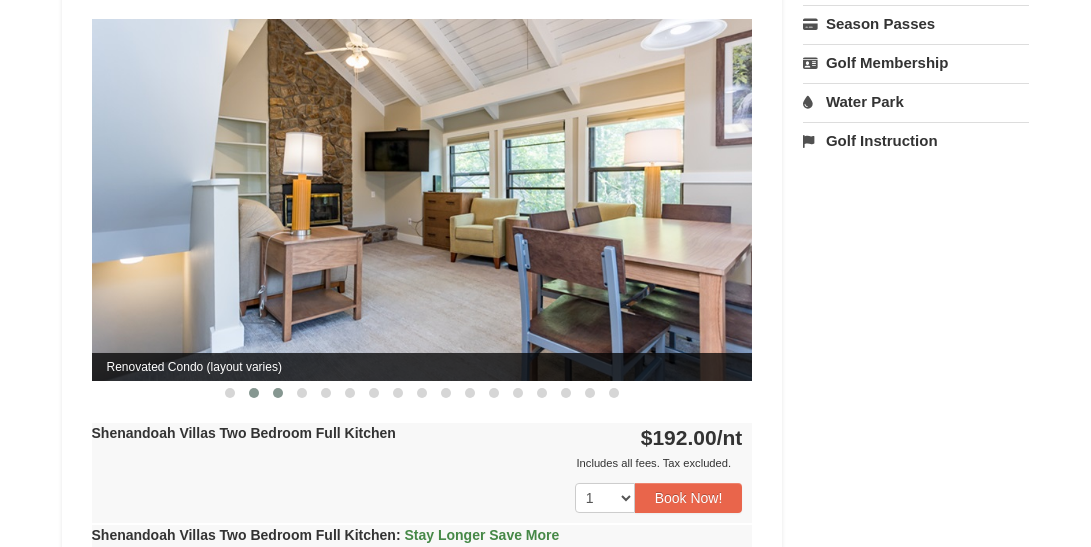 click at bounding box center [278, 393] 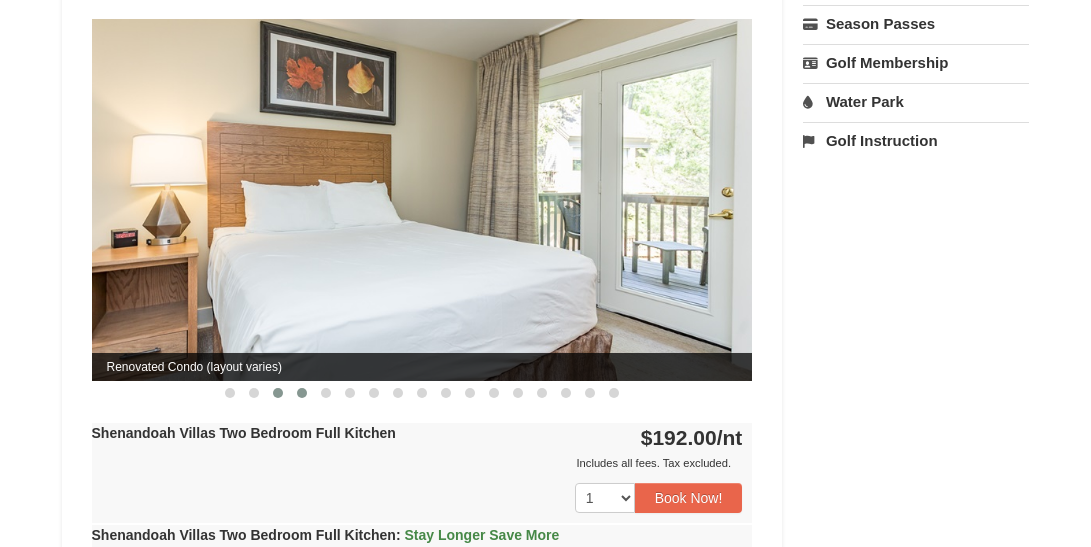 click at bounding box center (302, 393) 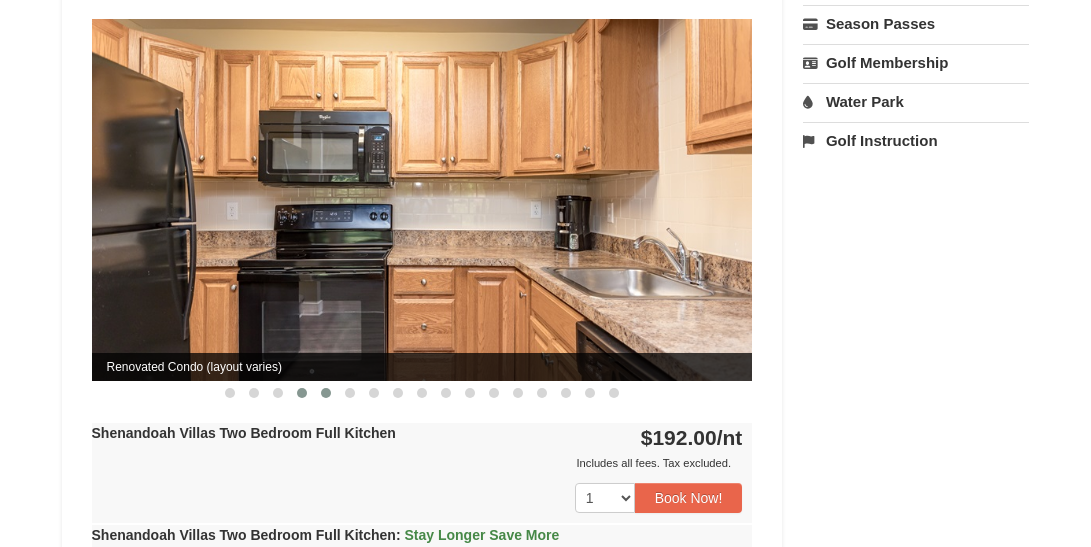 click at bounding box center (326, 393) 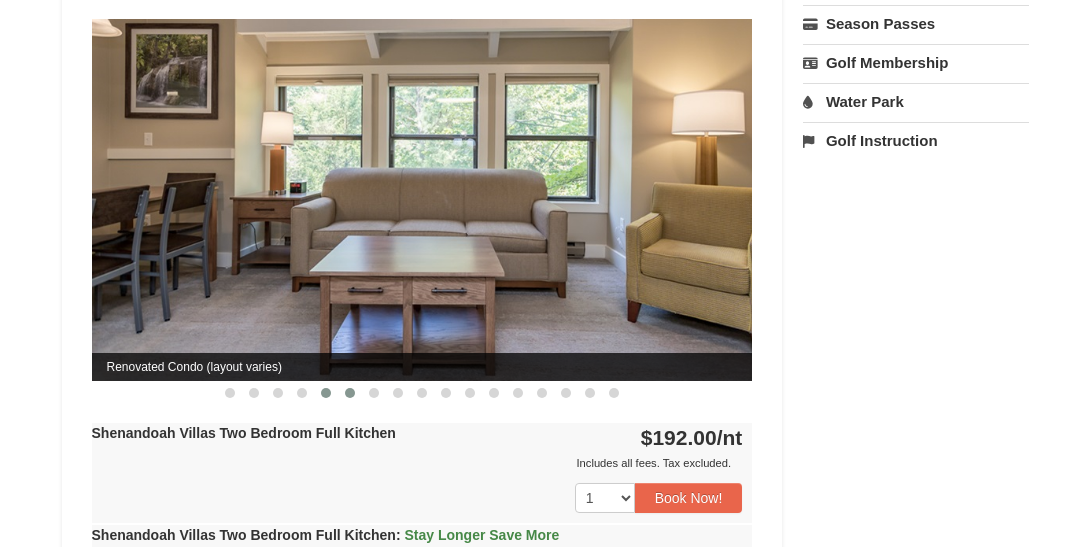 click at bounding box center (350, 393) 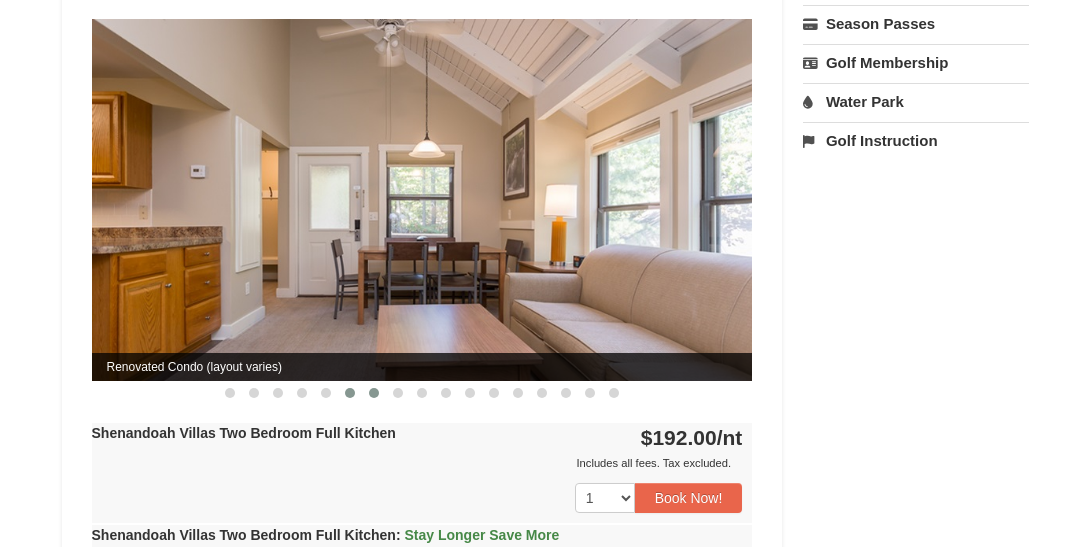 click at bounding box center (374, 393) 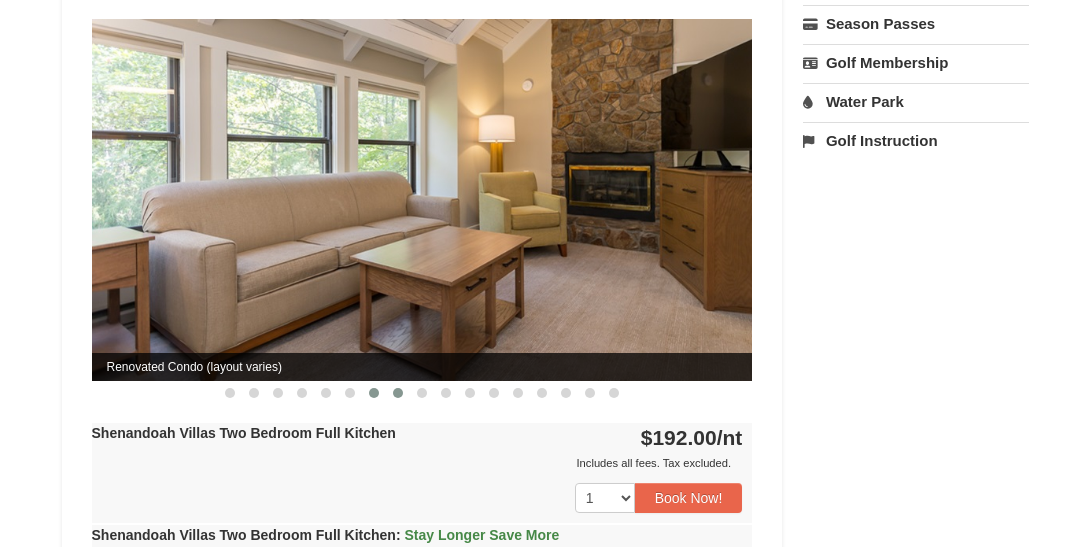 click at bounding box center [398, 393] 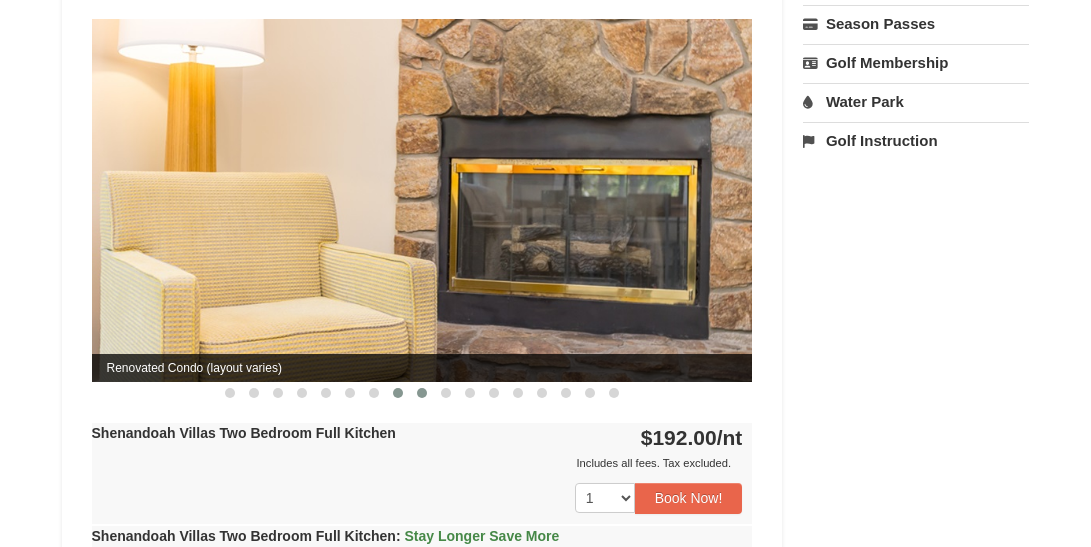 click at bounding box center (422, 393) 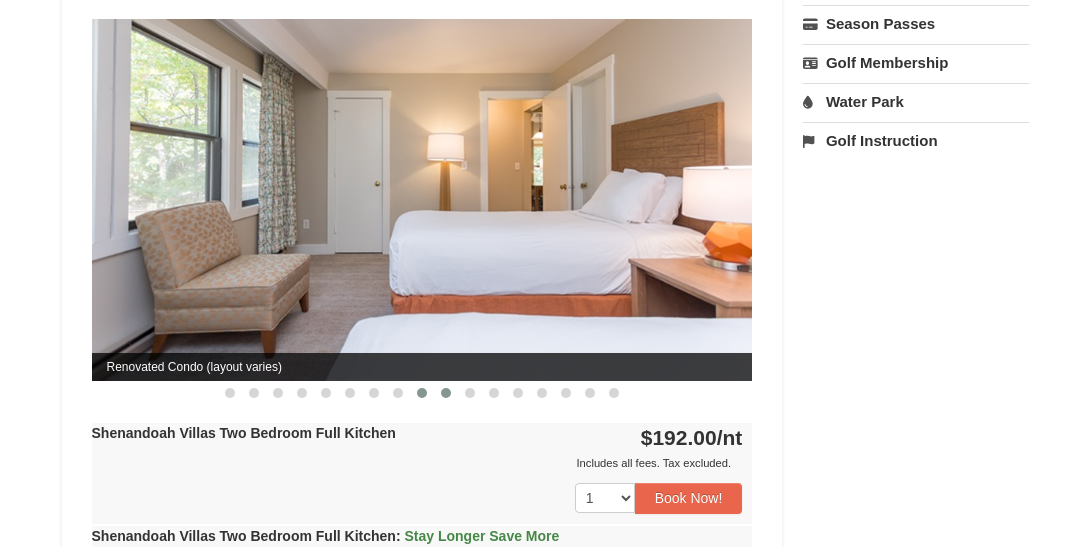 click at bounding box center (446, 393) 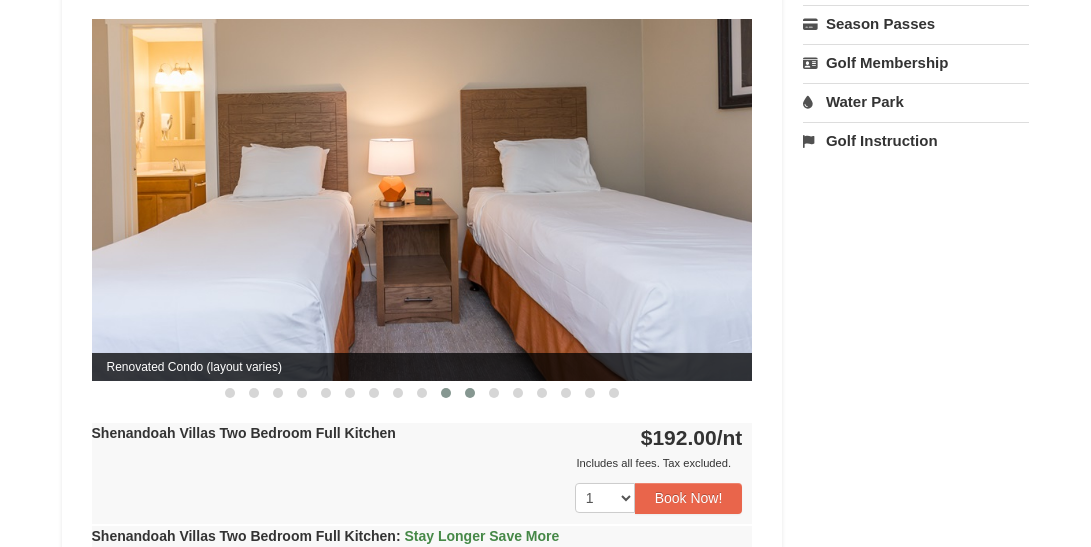 click at bounding box center [470, 393] 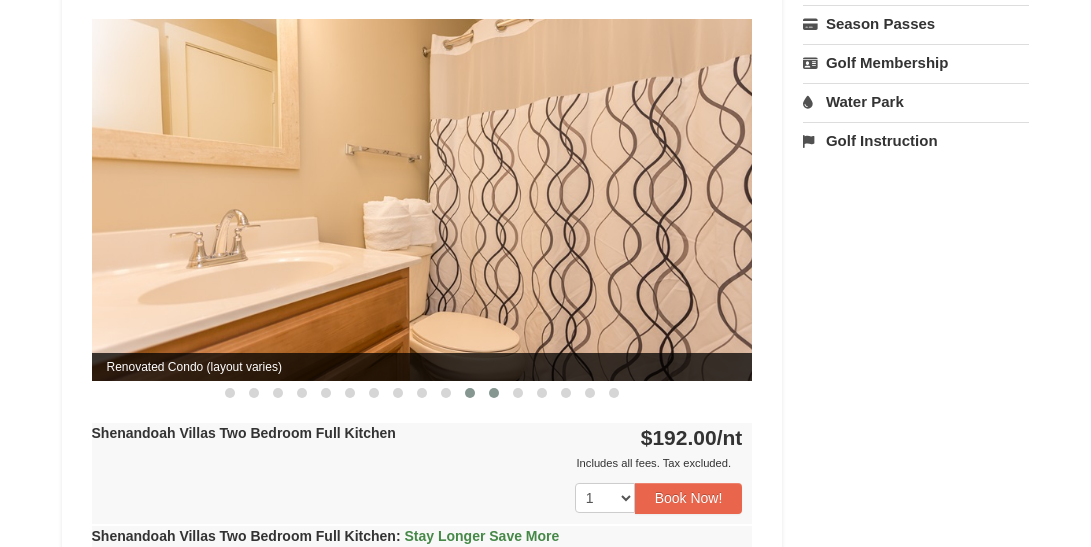 click at bounding box center [494, 393] 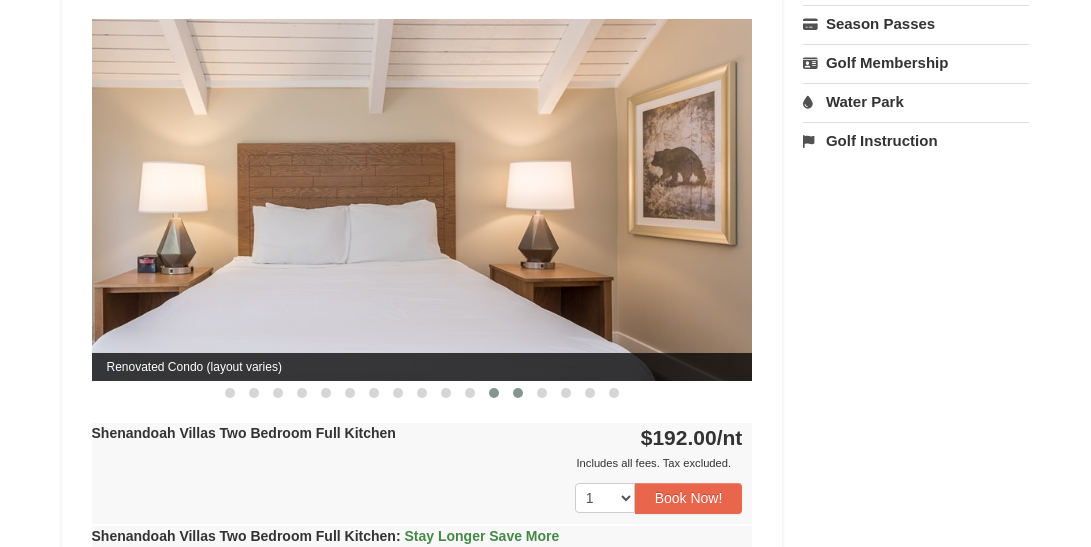 click at bounding box center (518, 393) 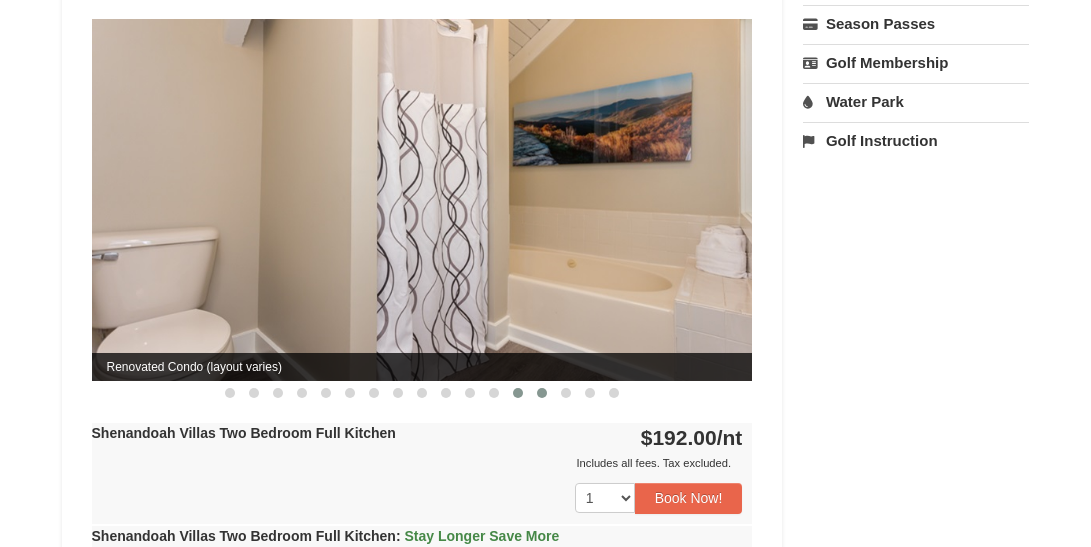 click at bounding box center [542, 393] 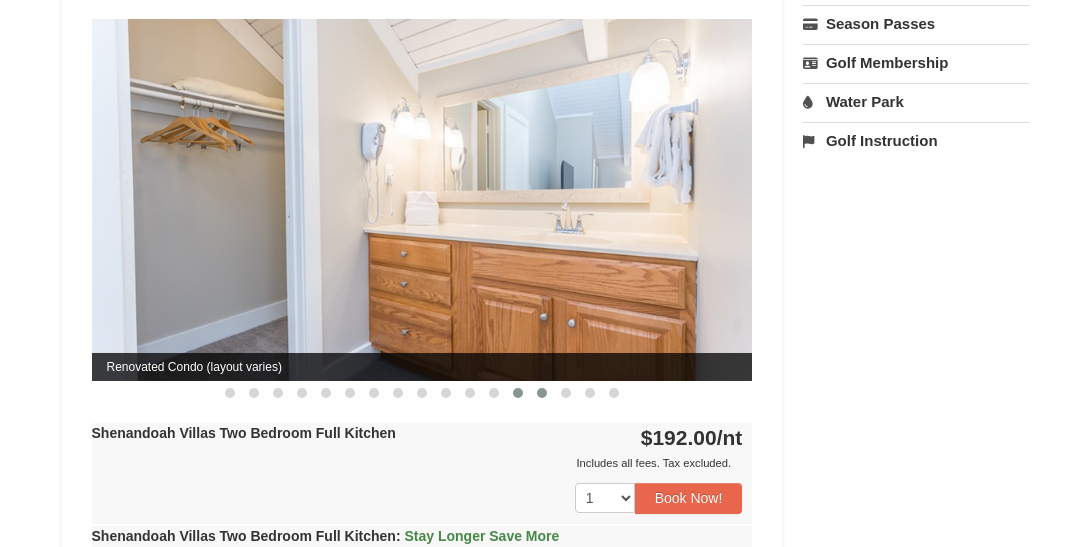 click at bounding box center [518, 393] 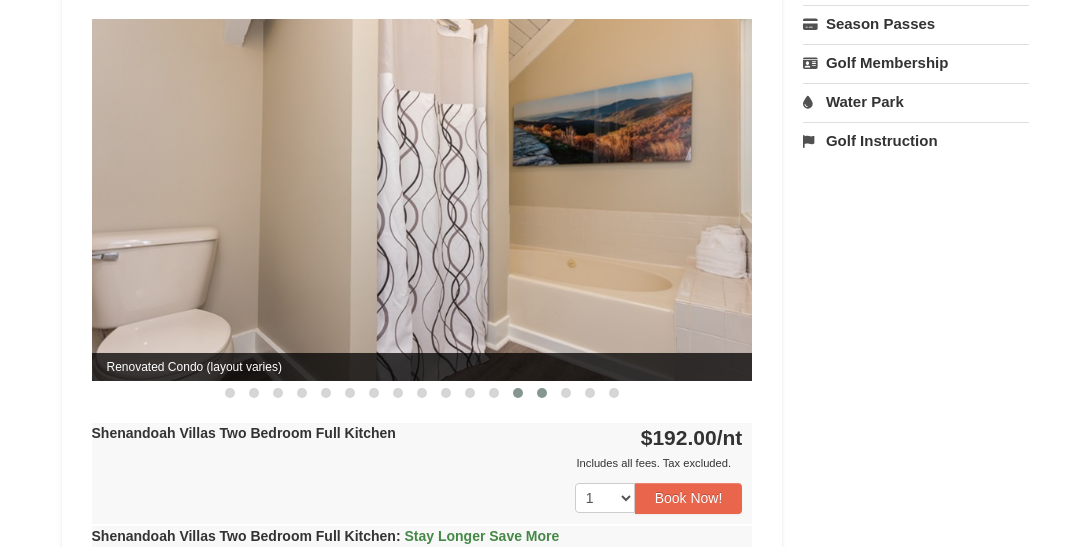 click at bounding box center (542, 393) 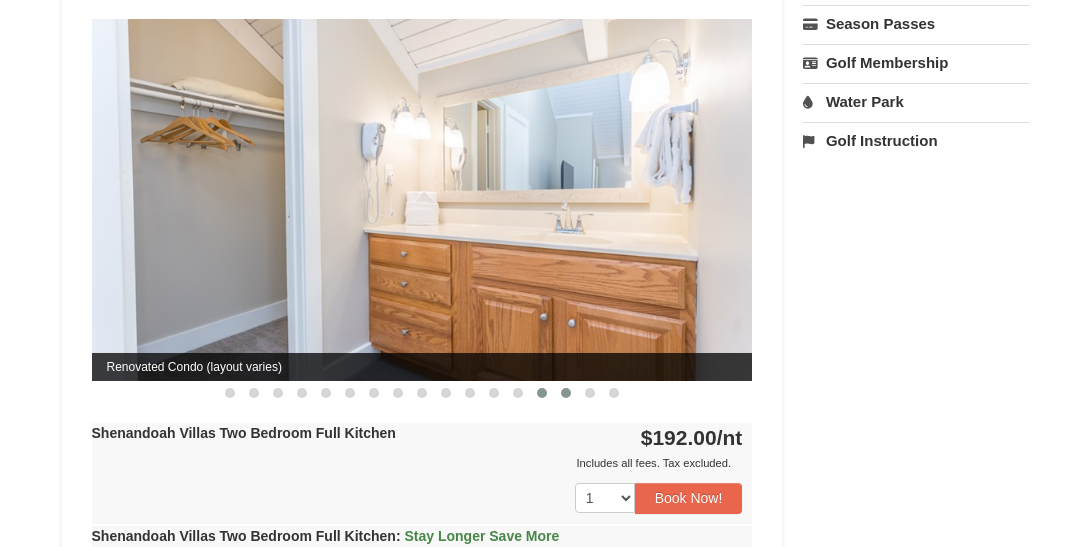 click at bounding box center (566, 393) 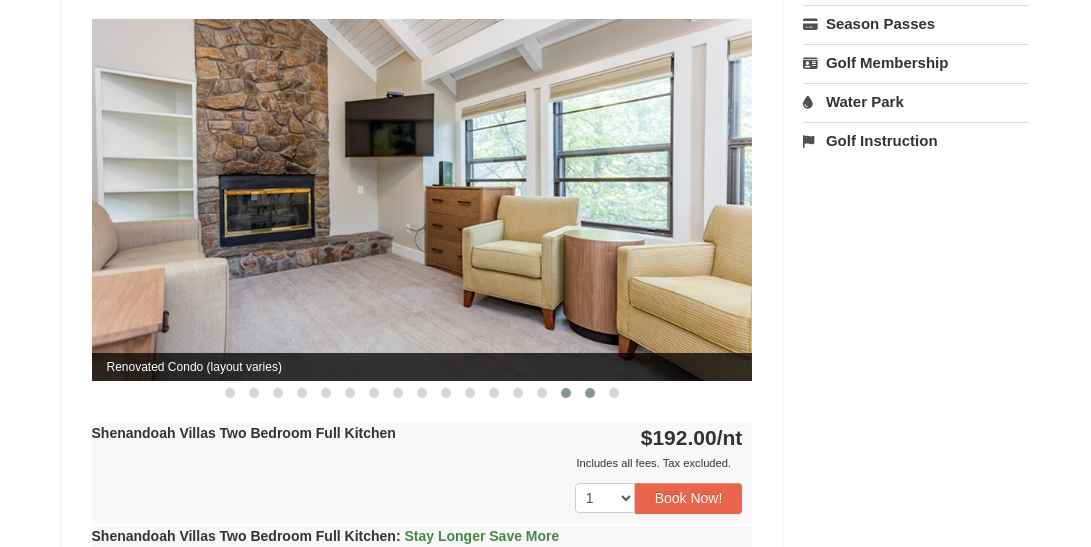 click at bounding box center [590, 393] 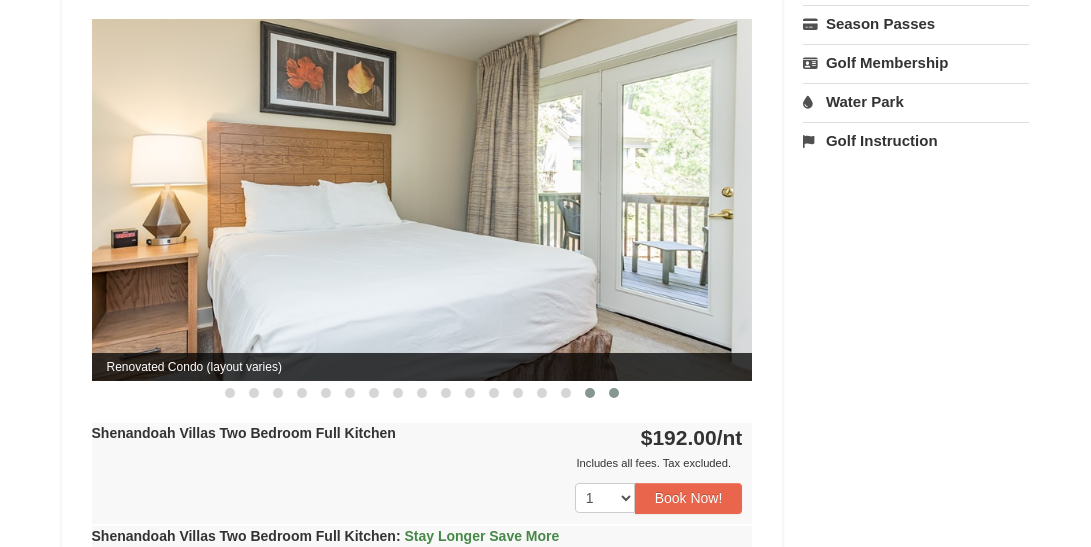 click at bounding box center [614, 393] 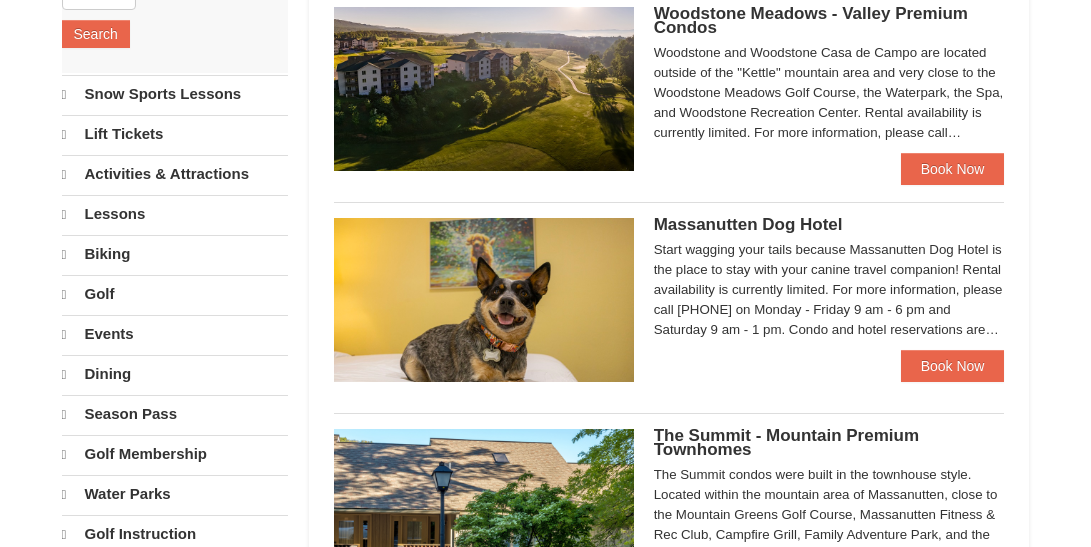 scroll, scrollTop: 422, scrollLeft: 0, axis: vertical 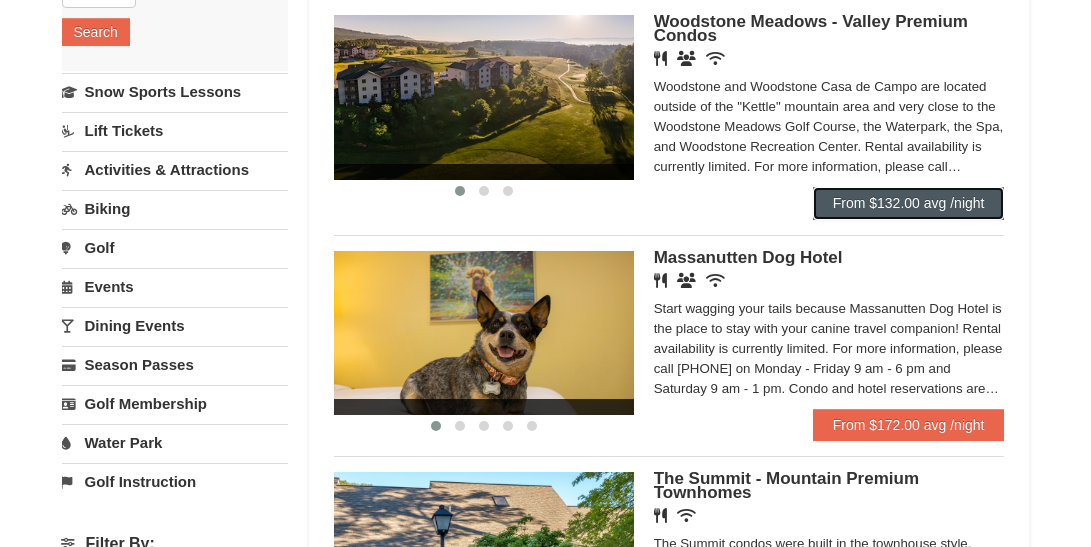 click on "From $132.00 avg /night" at bounding box center [909, 203] 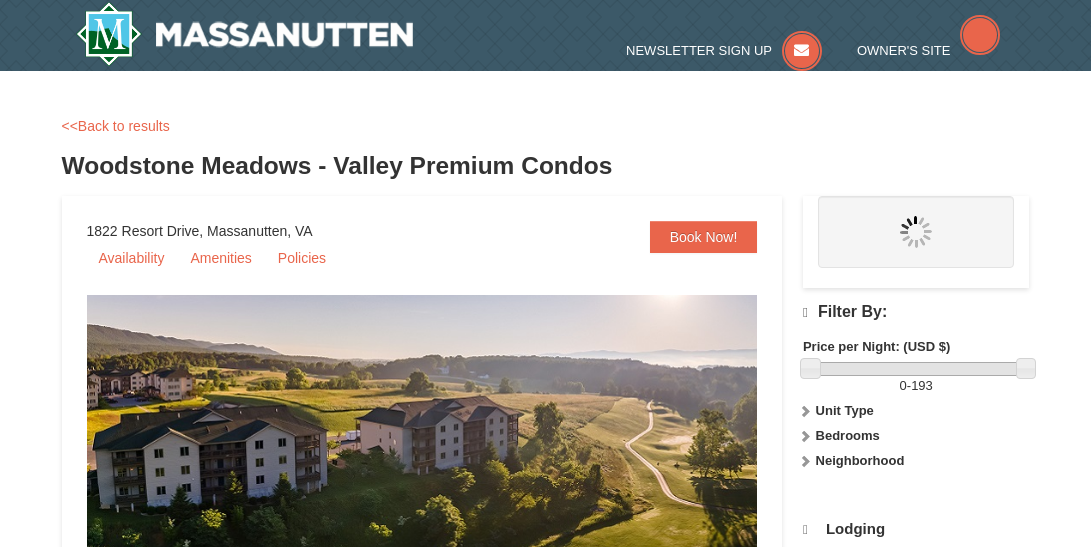 scroll, scrollTop: 0, scrollLeft: 0, axis: both 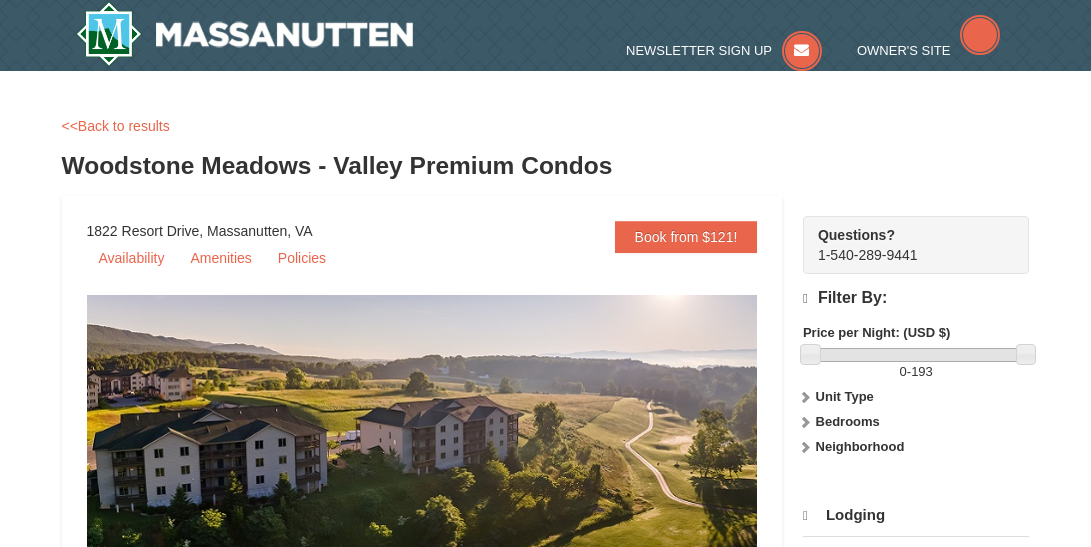 select on "8" 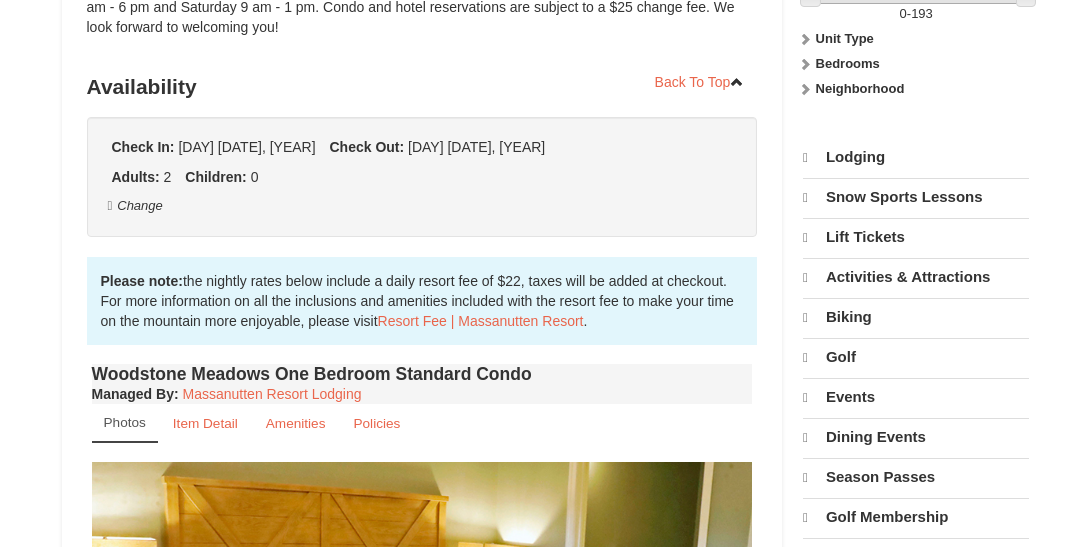scroll, scrollTop: 0, scrollLeft: 0, axis: both 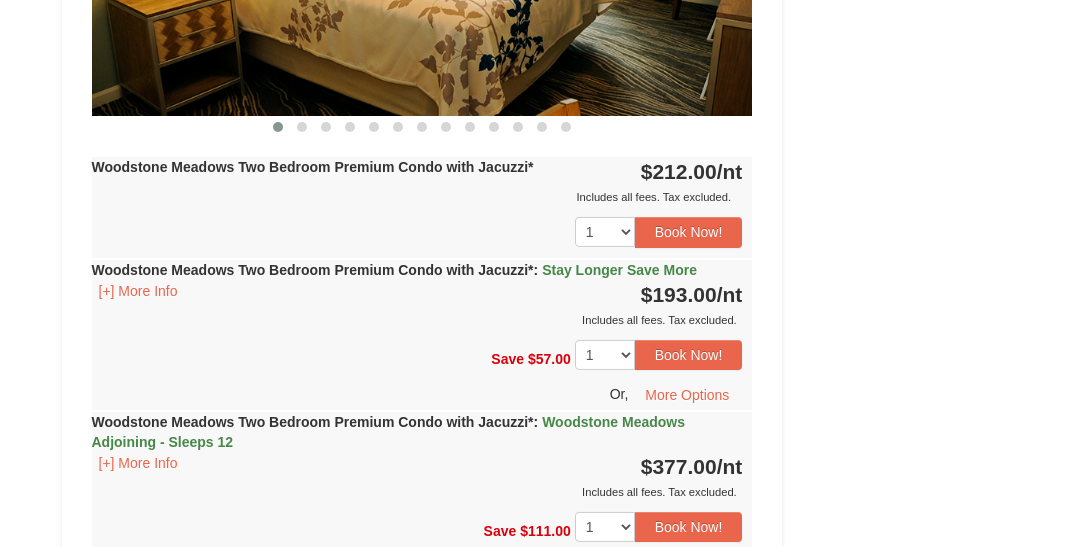 click on "Woodstone Meadows Two Bedroom Premium Condo with Jacuzzi*  :
Stay Longer Save More" at bounding box center (394, 270) 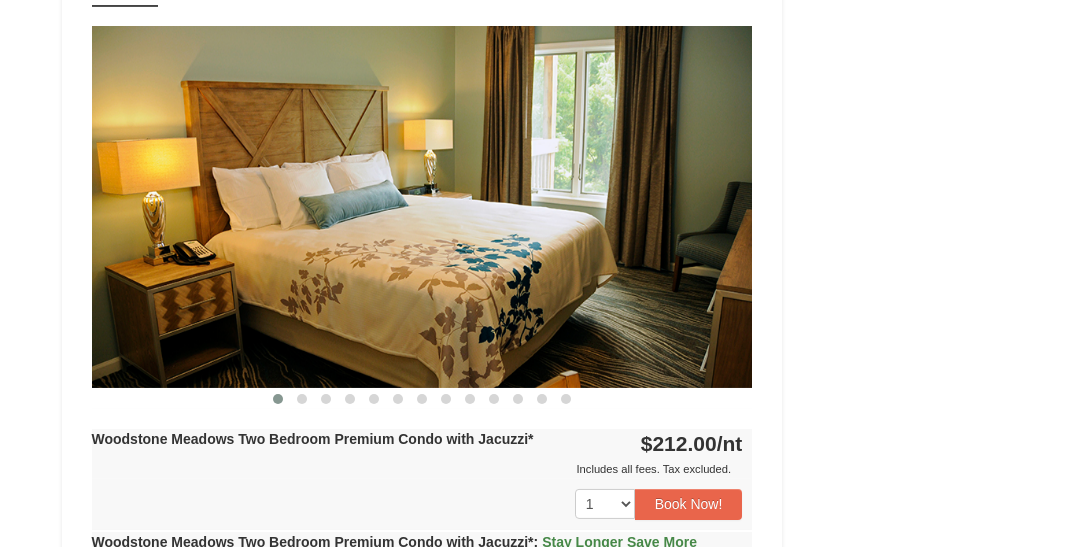 scroll, scrollTop: 5771, scrollLeft: 0, axis: vertical 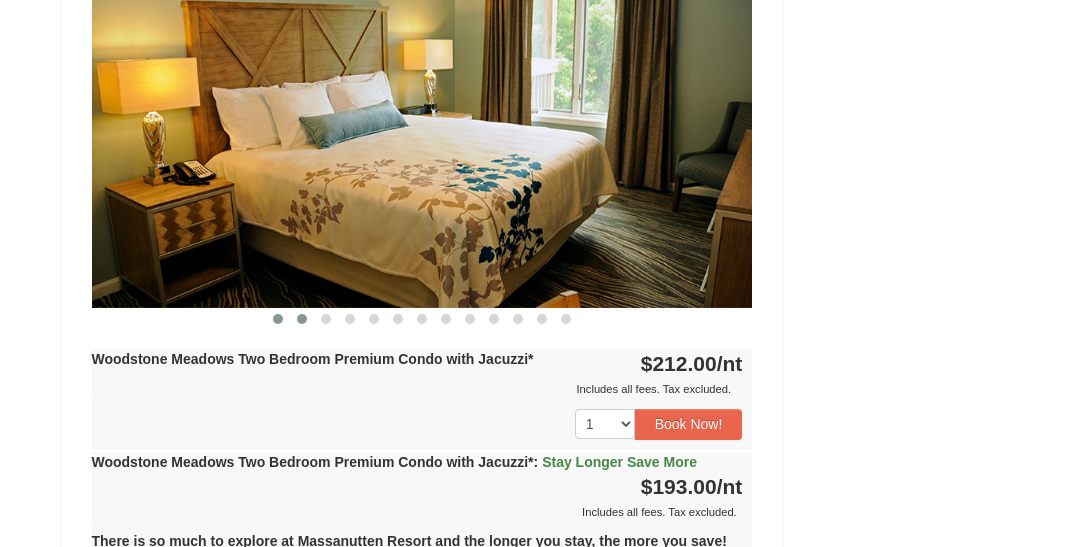 click at bounding box center (302, 319) 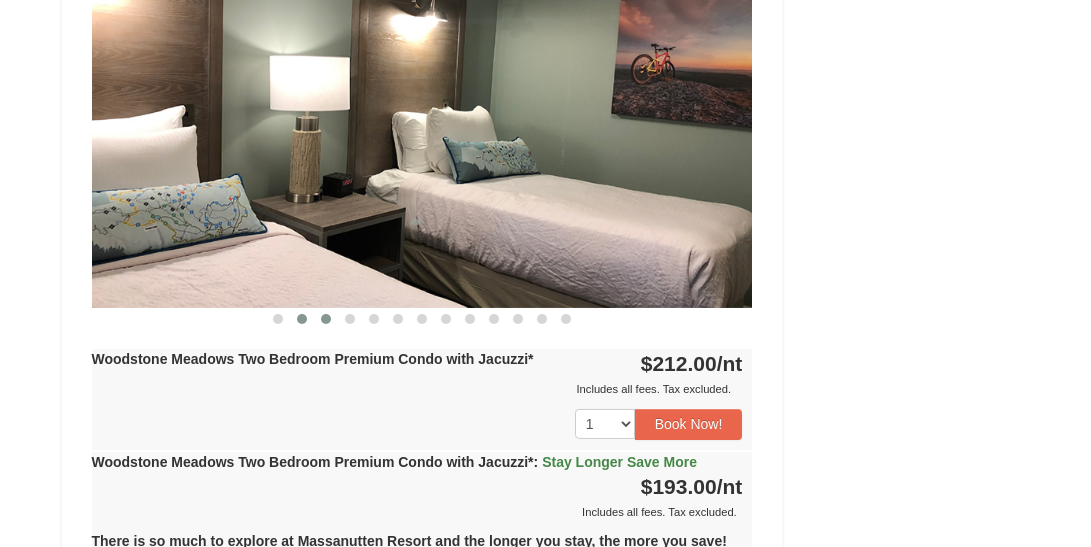 click at bounding box center [326, 319] 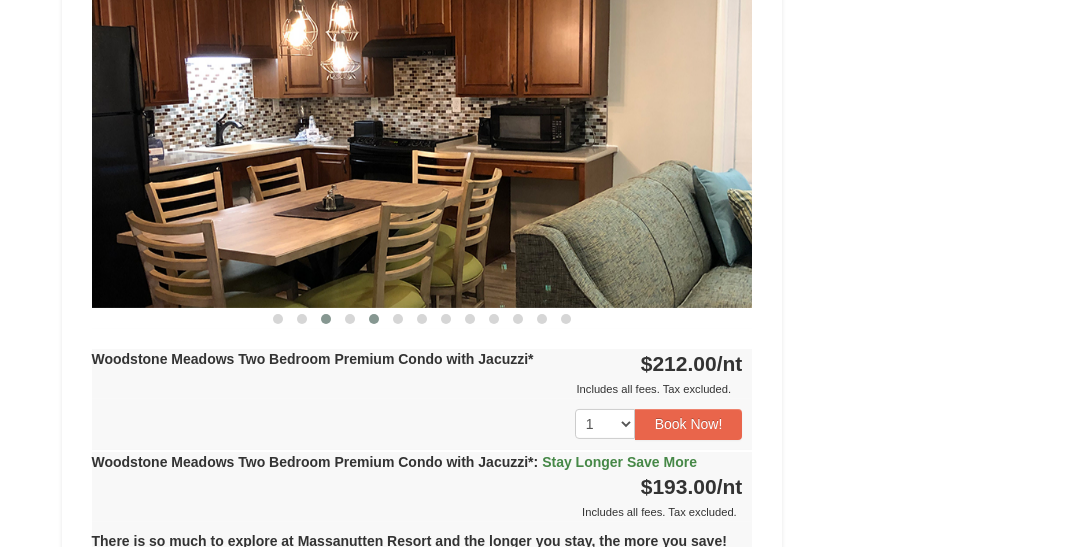 drag, startPoint x: 354, startPoint y: 306, endPoint x: 375, endPoint y: 306, distance: 21 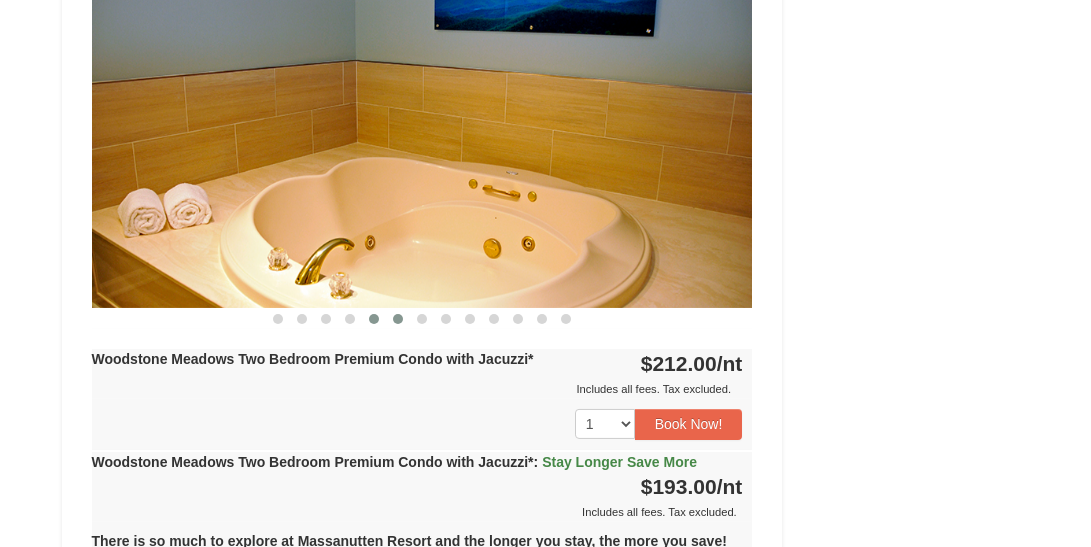 click at bounding box center [398, 319] 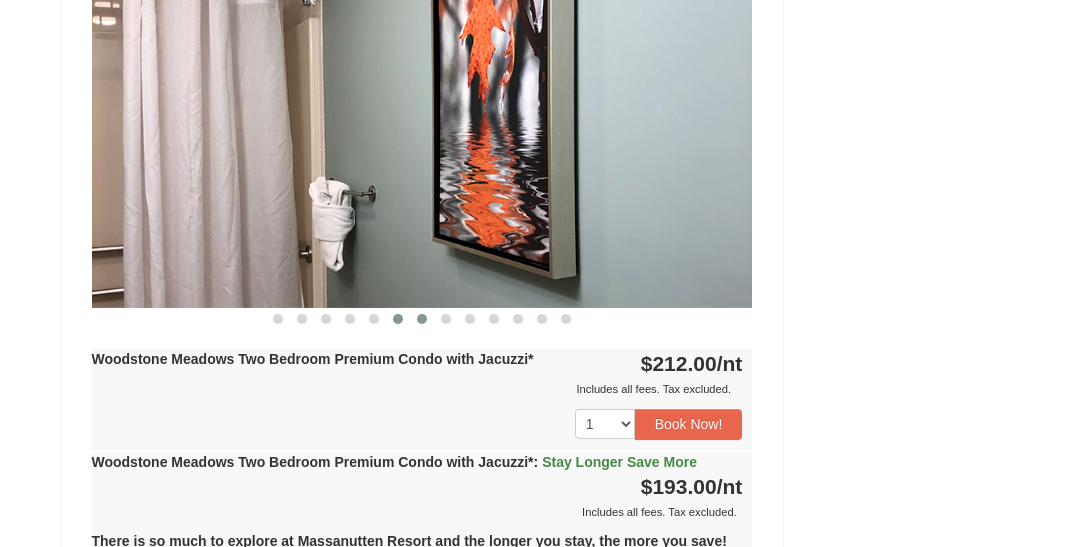 click at bounding box center [422, 319] 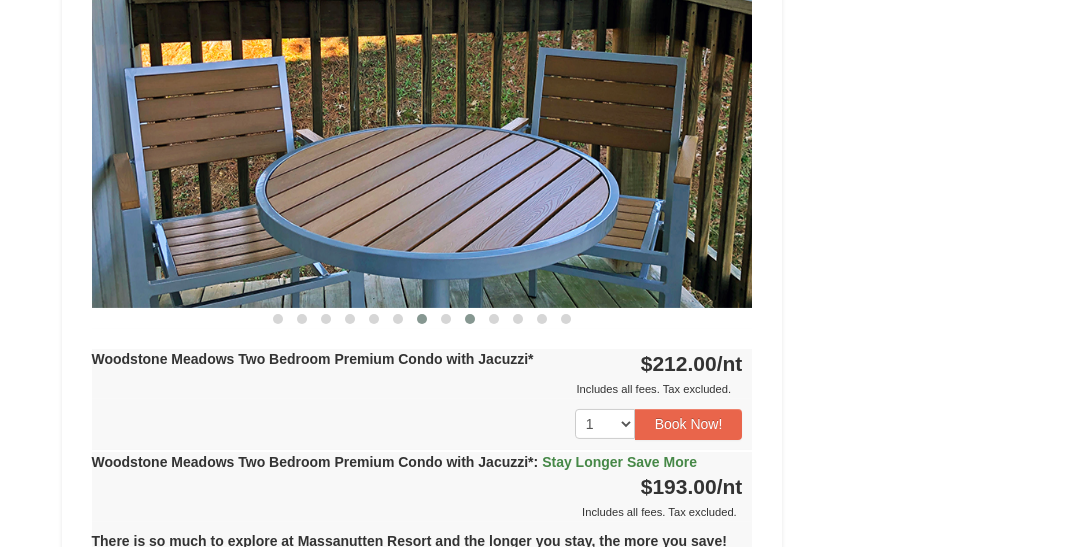 click at bounding box center (470, 319) 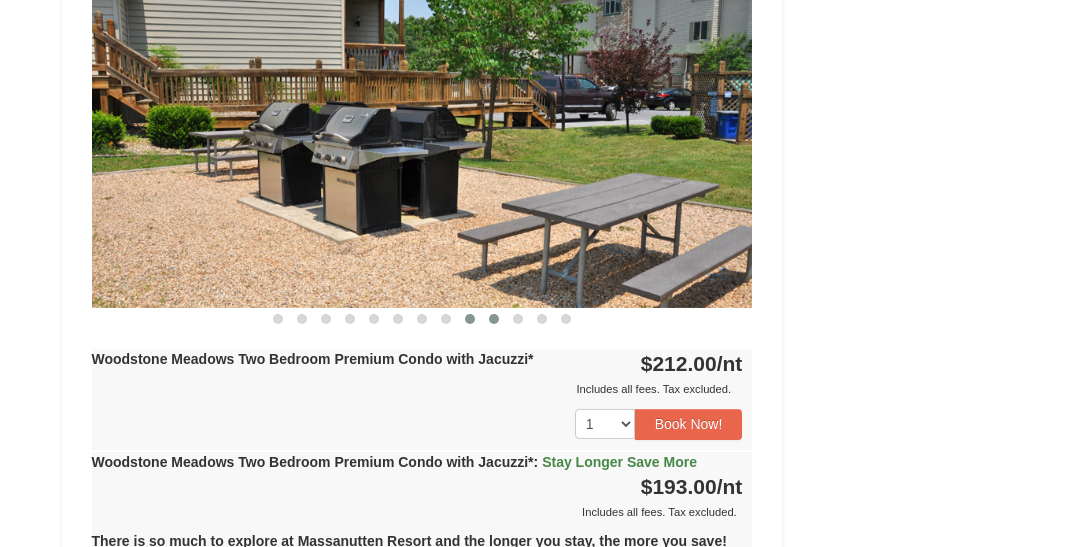 click at bounding box center (494, 319) 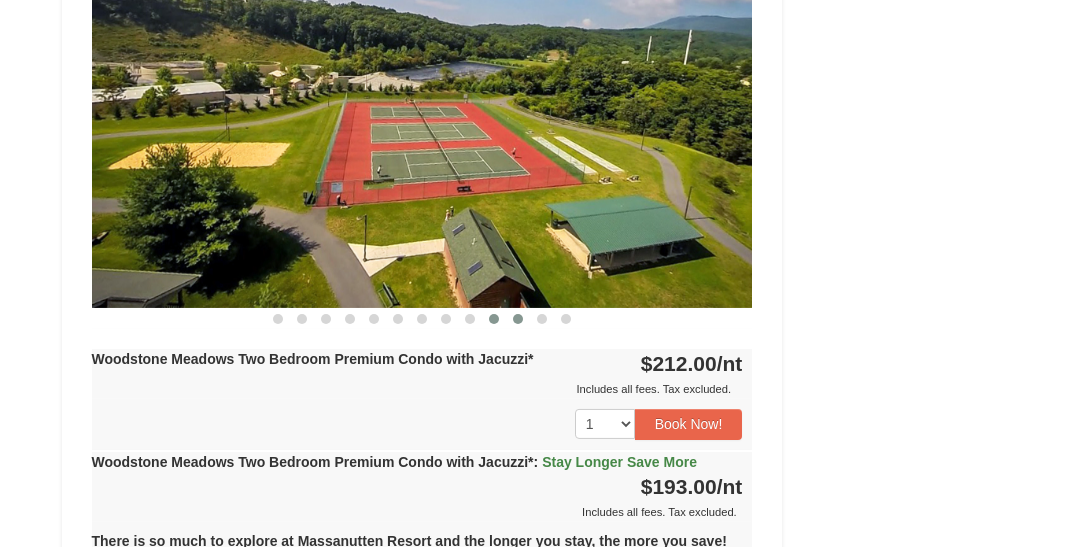 click at bounding box center (518, 319) 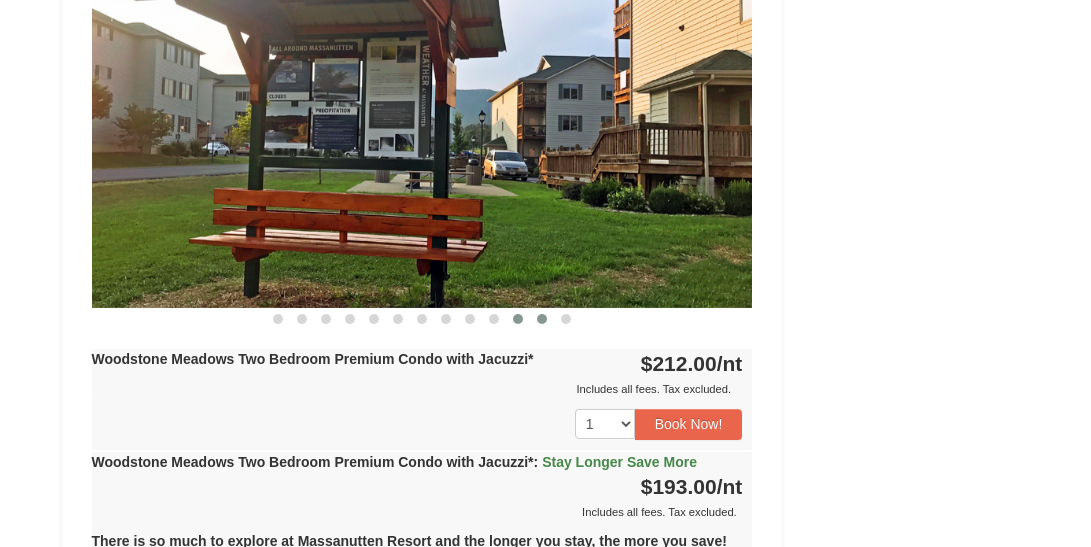 click at bounding box center [542, 319] 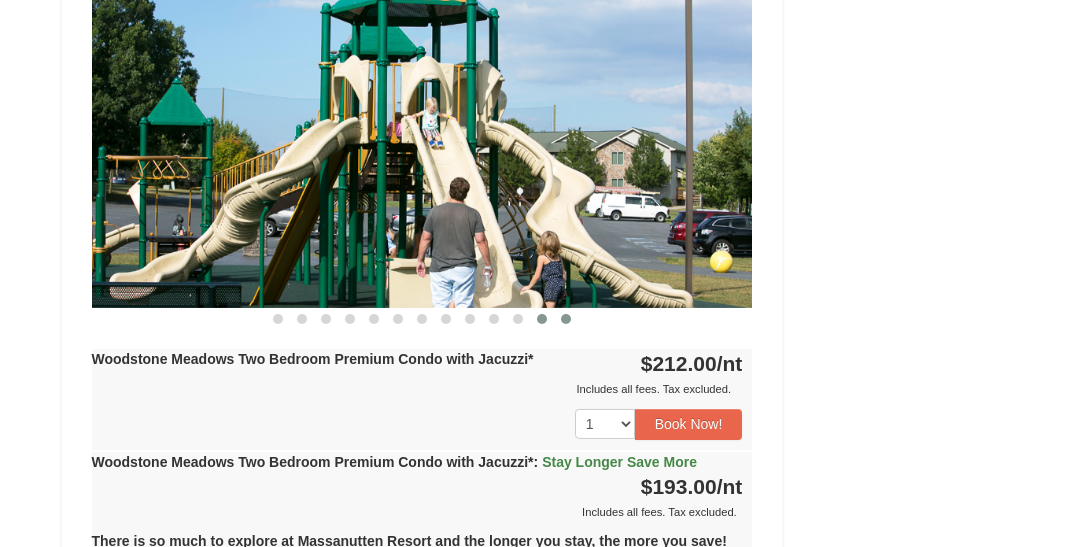 click at bounding box center (566, 319) 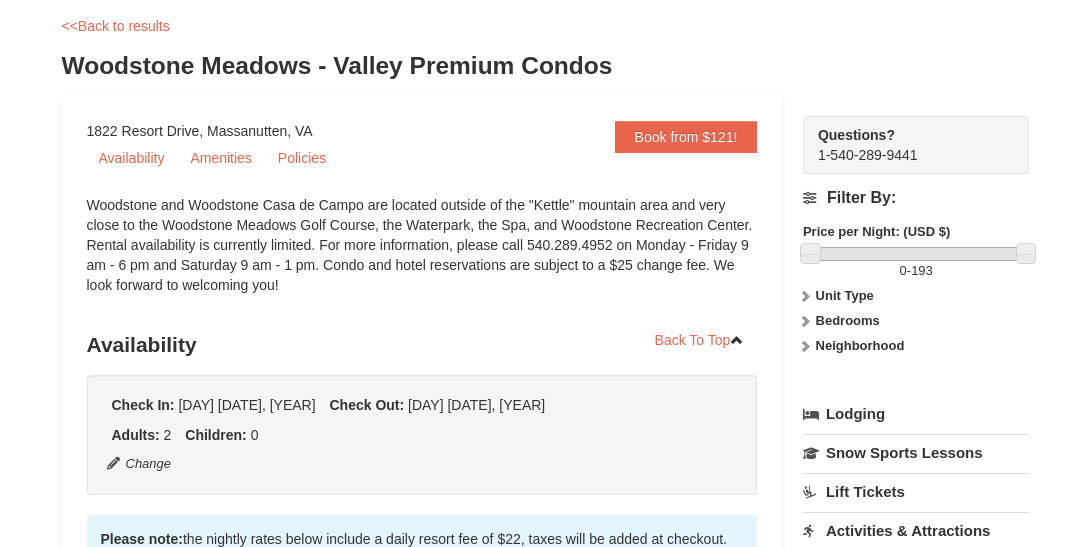scroll, scrollTop: 63, scrollLeft: 0, axis: vertical 